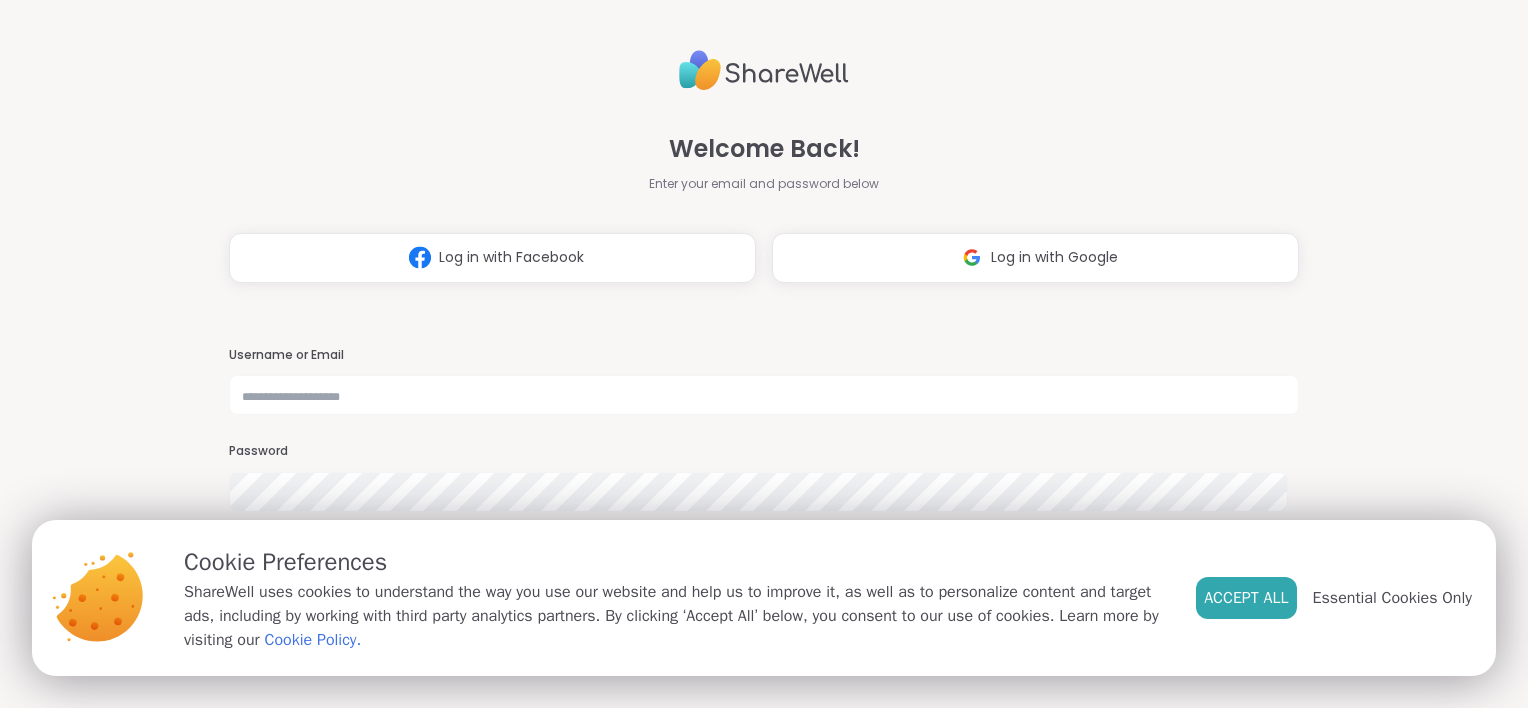 scroll, scrollTop: 0, scrollLeft: 0, axis: both 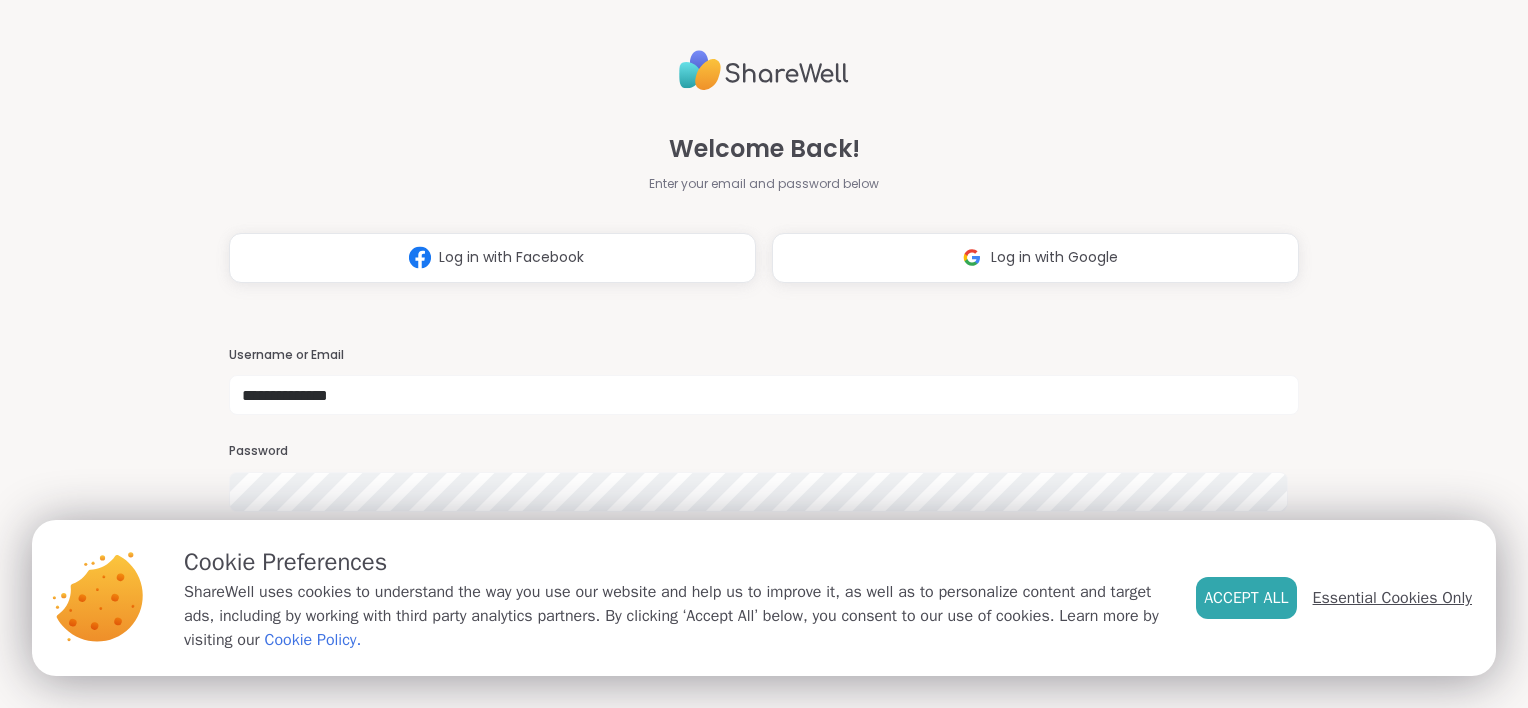 click on "Essential Cookies Only" at bounding box center (1392, 598) 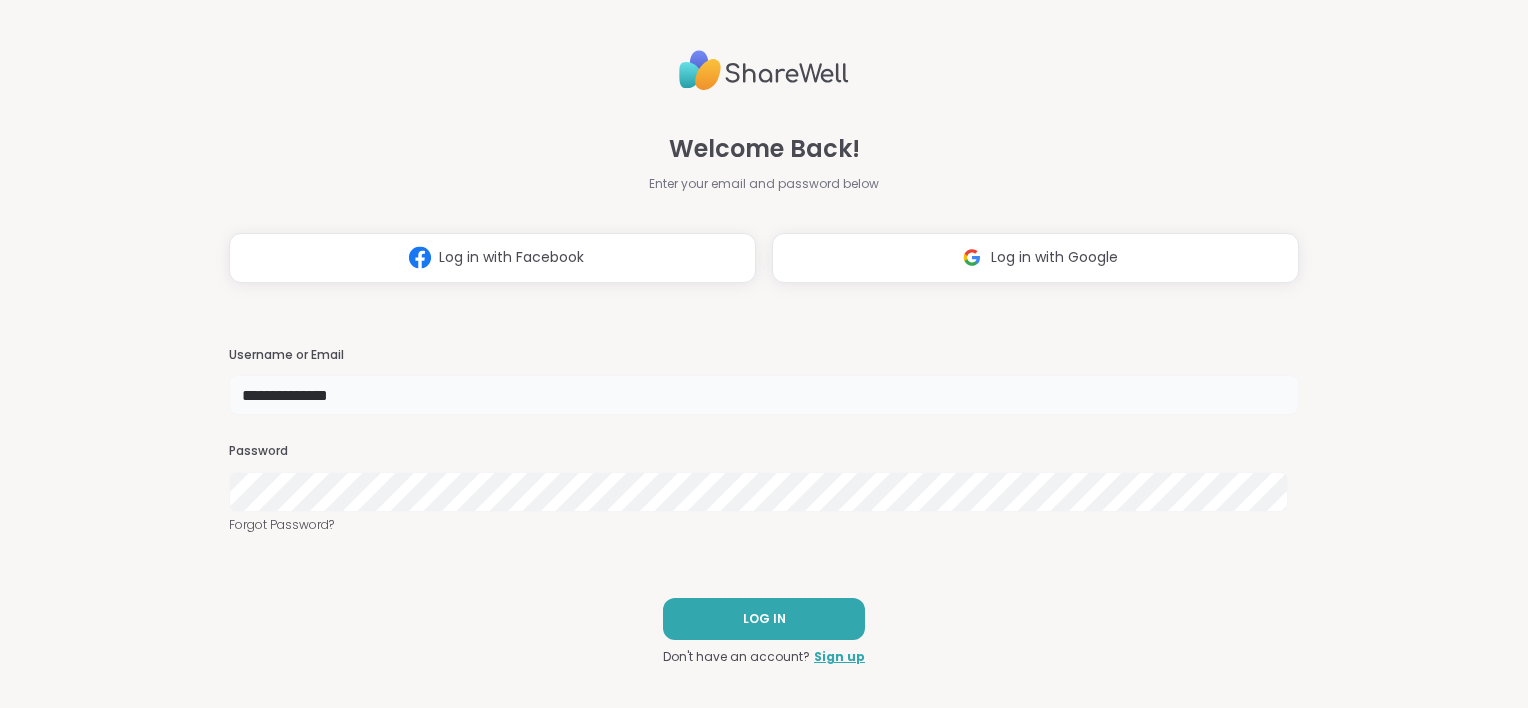 click on "**********" at bounding box center (764, 395) 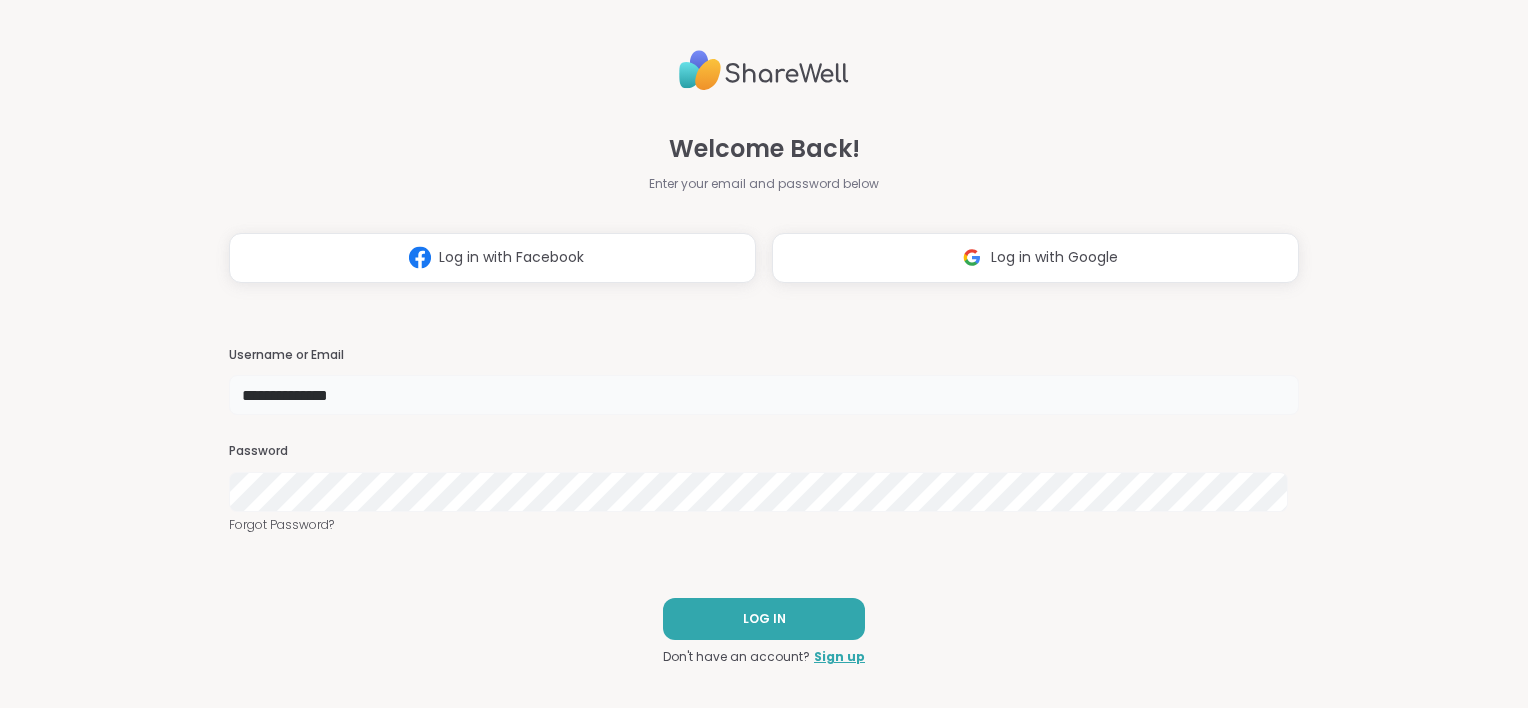 type on "**********" 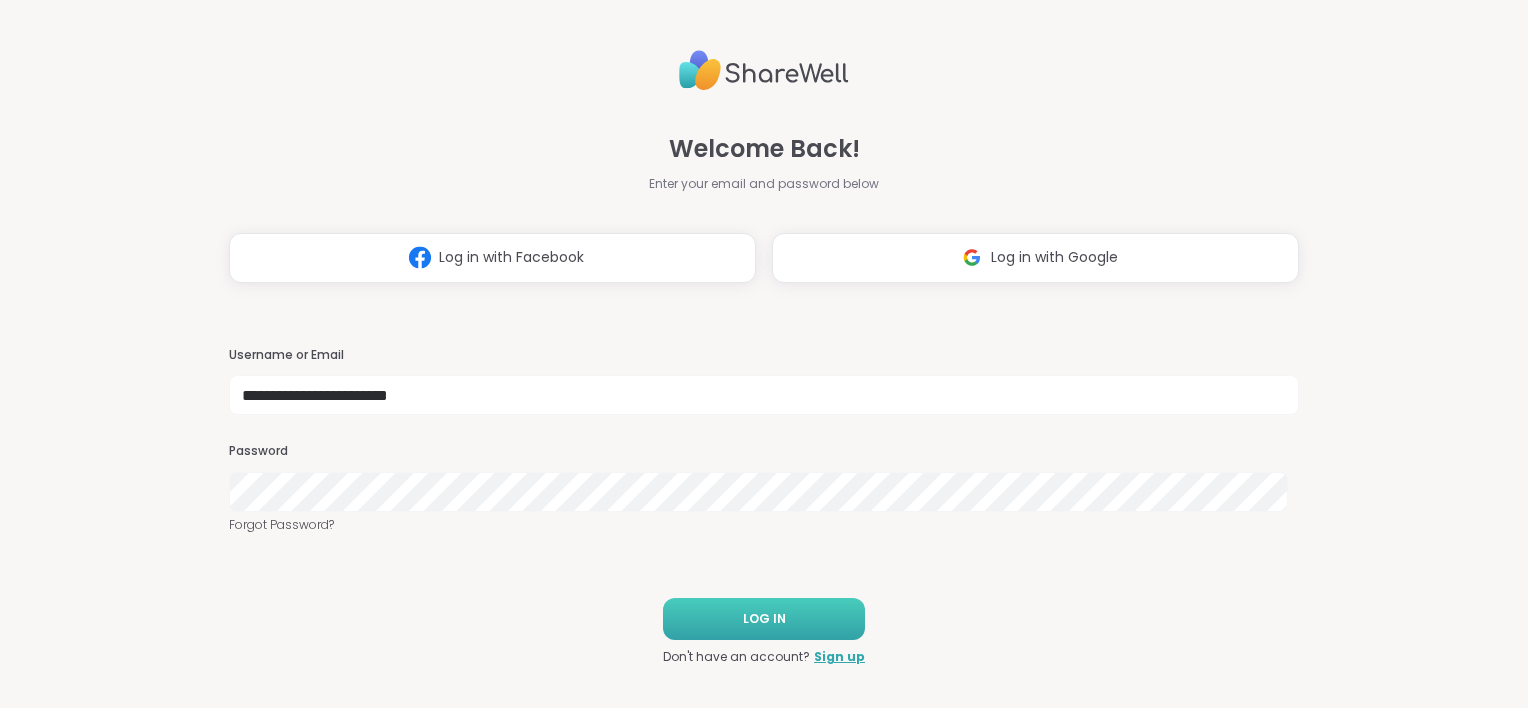 click on "LOG IN" at bounding box center [764, 619] 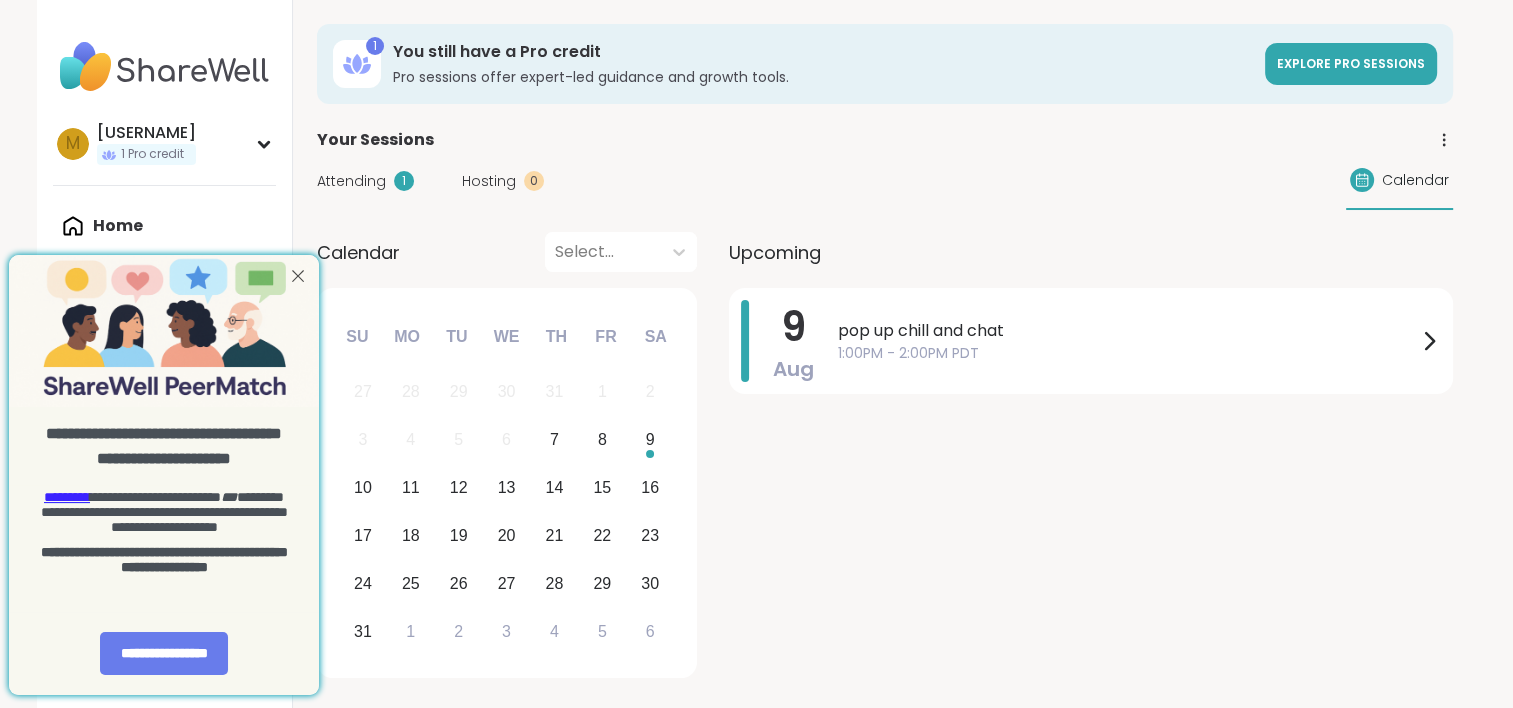 scroll, scrollTop: 0, scrollLeft: 0, axis: both 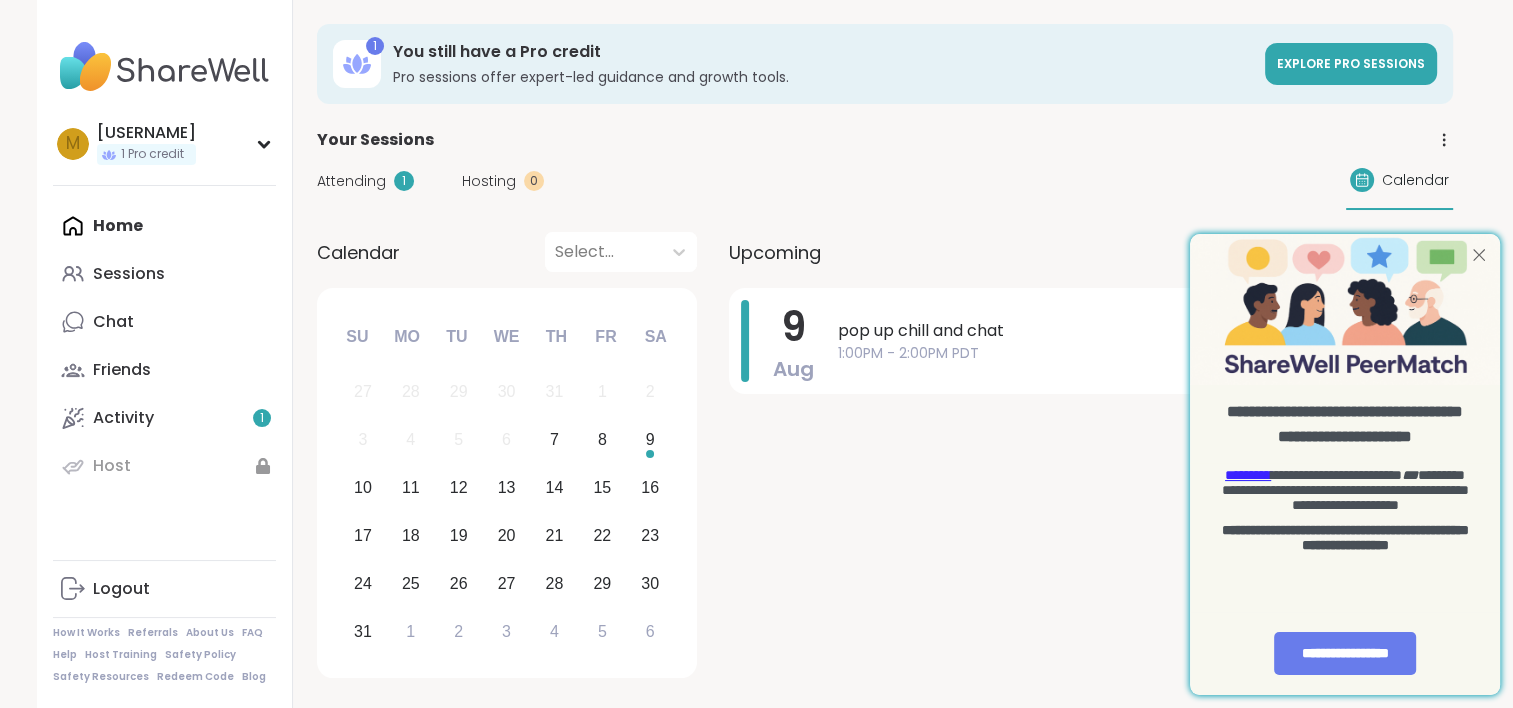click at bounding box center (1479, 254) 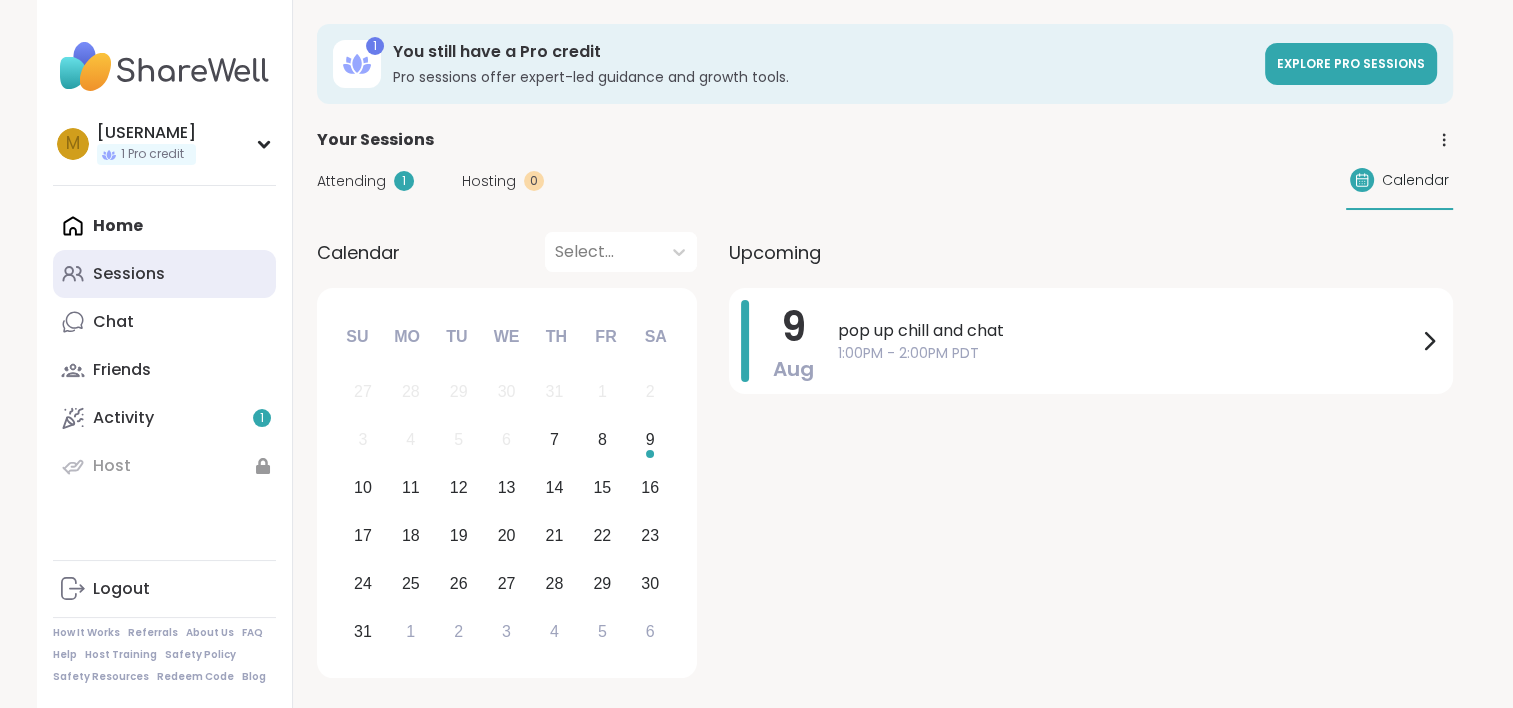 click on "Sessions" at bounding box center [129, 274] 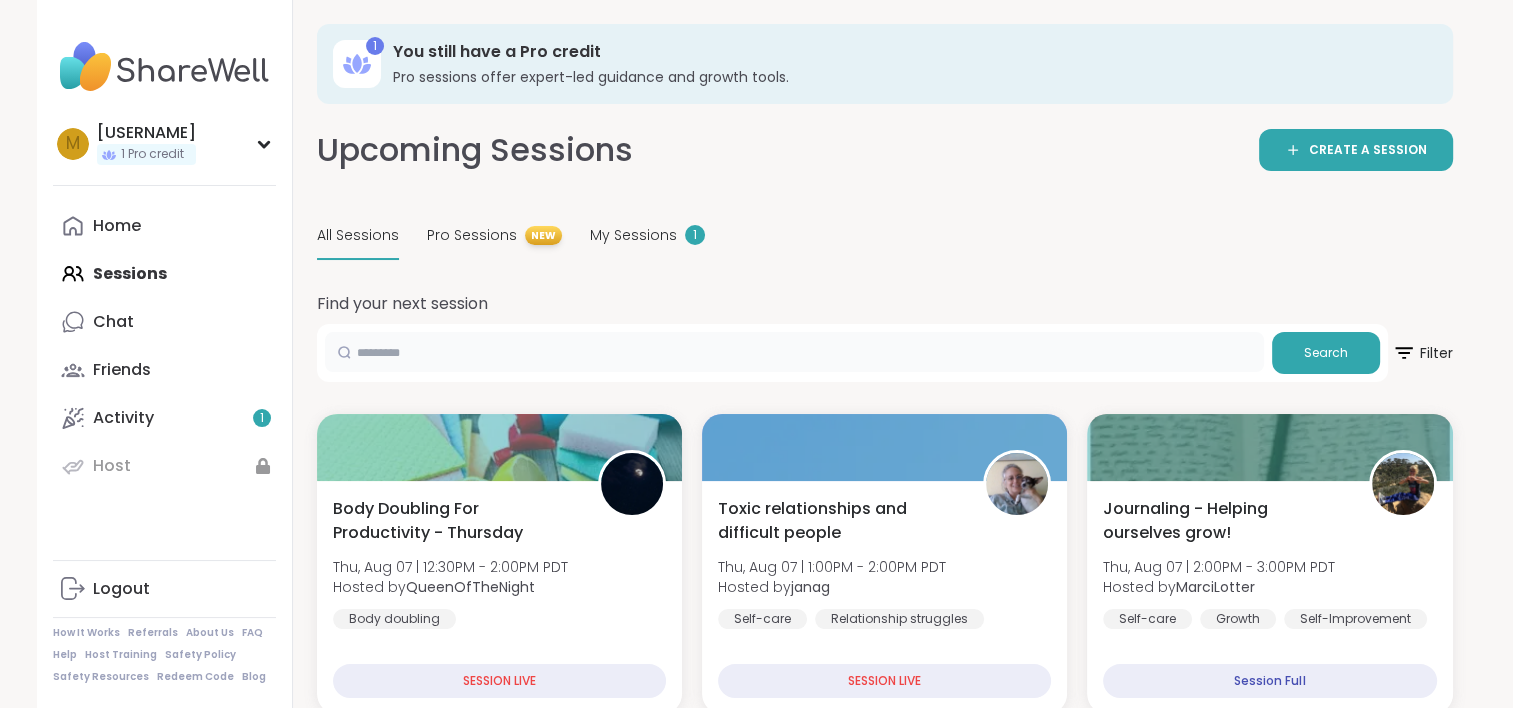 click at bounding box center (794, 352) 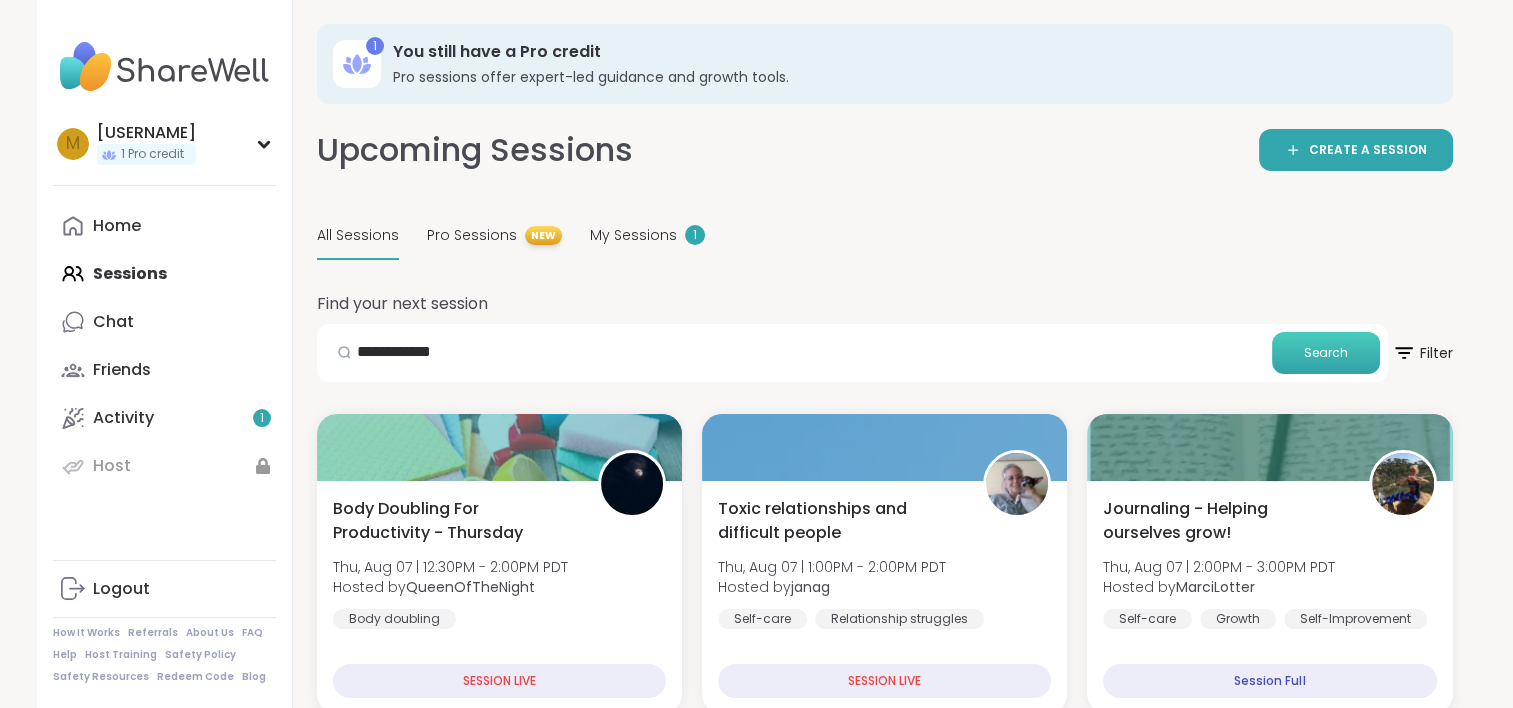 click on "Search" at bounding box center [1326, 353] 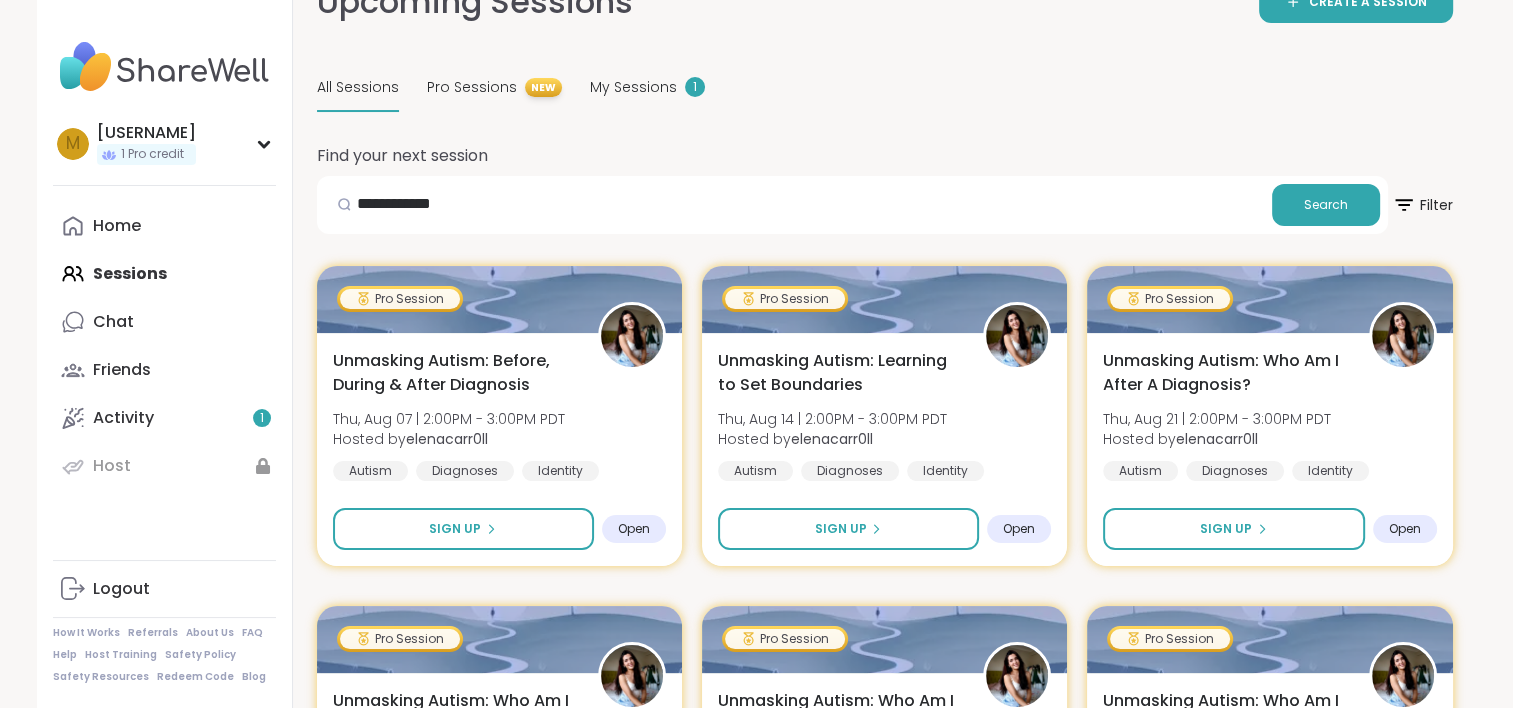 scroll, scrollTop: 152, scrollLeft: 0, axis: vertical 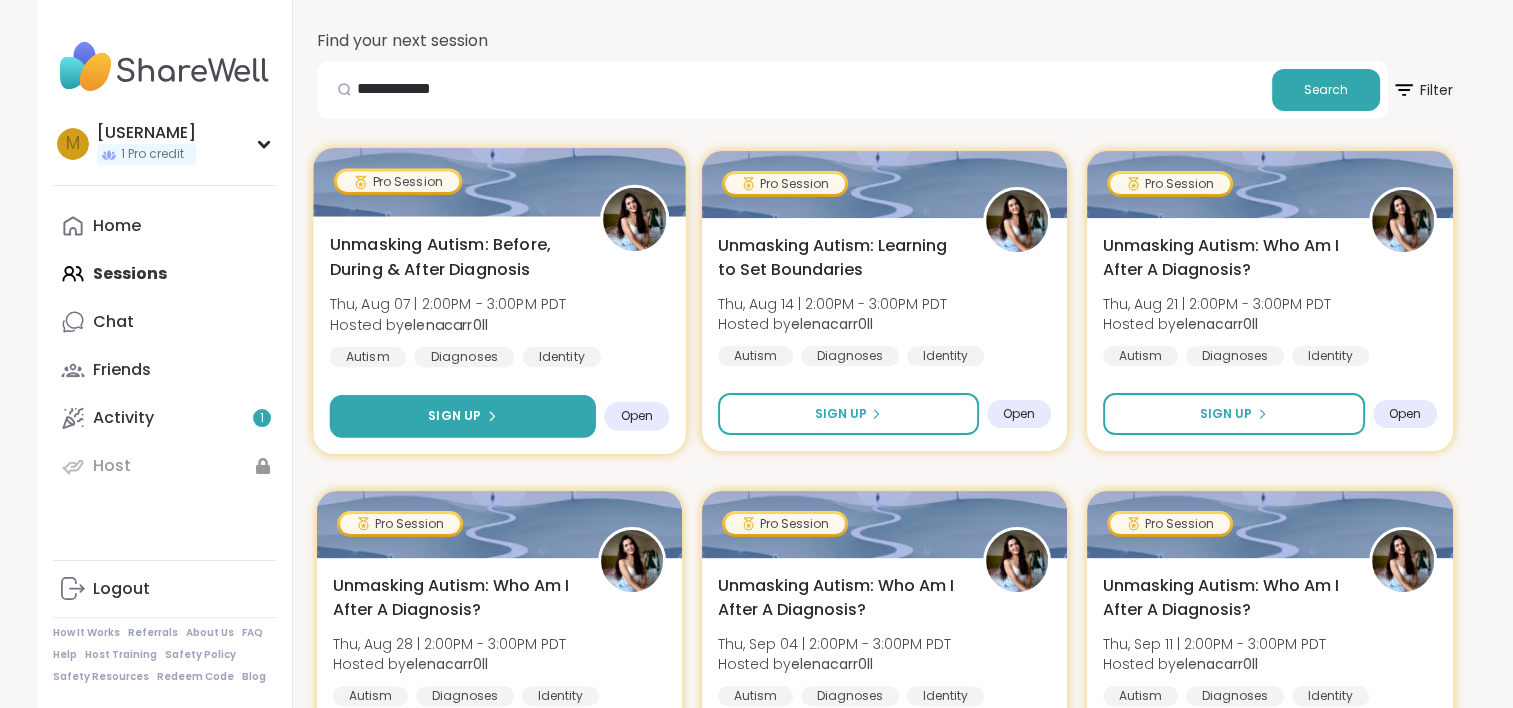 click on "Sign Up" at bounding box center [462, 416] 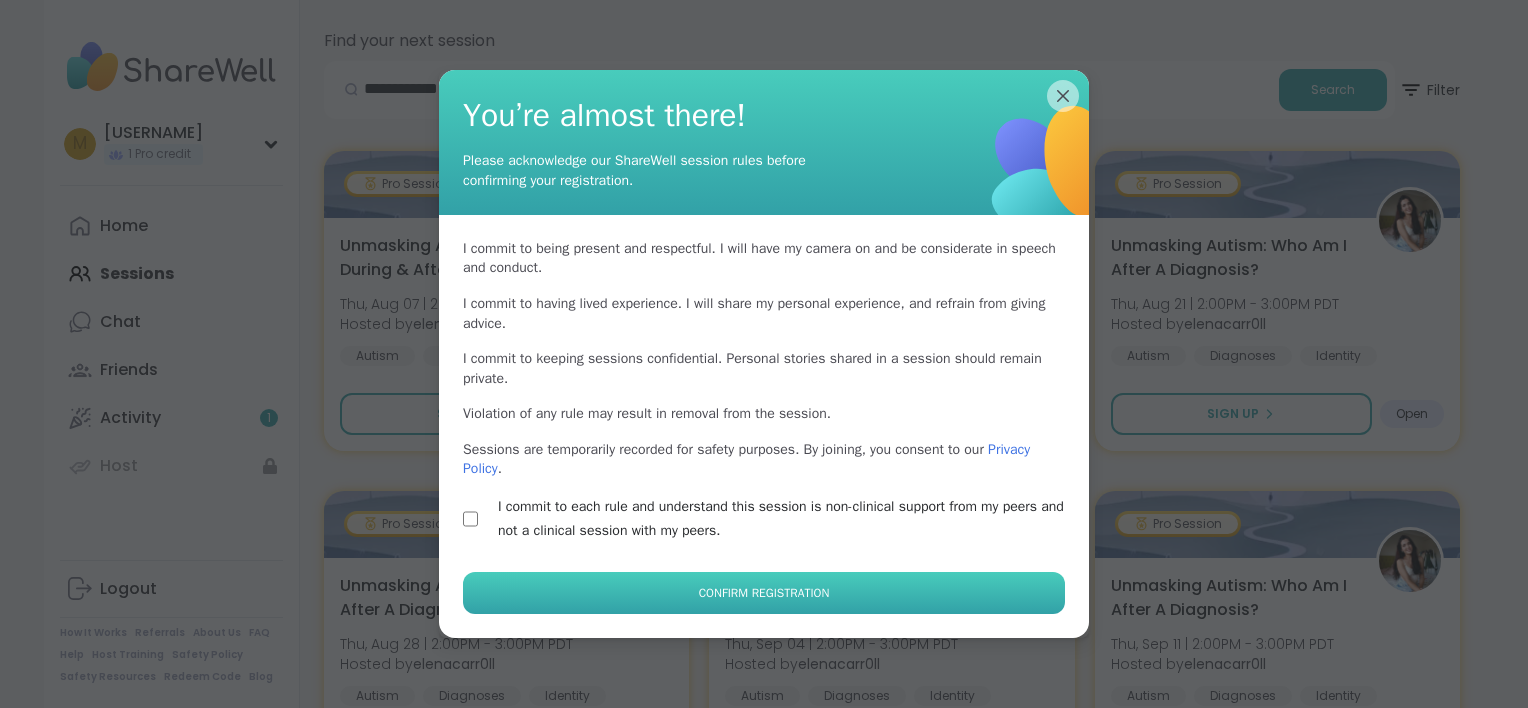 click on "Confirm Registration" at bounding box center (764, 593) 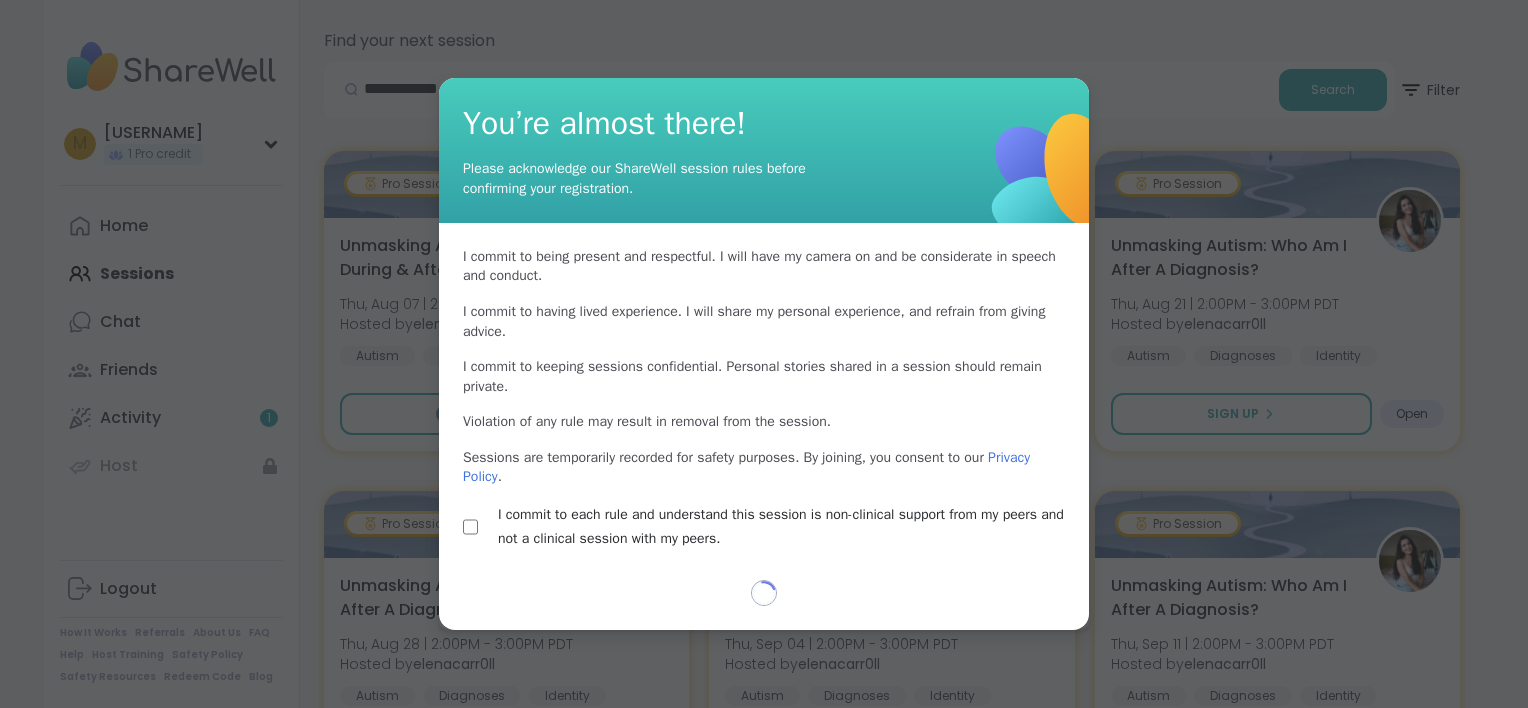 select on "**" 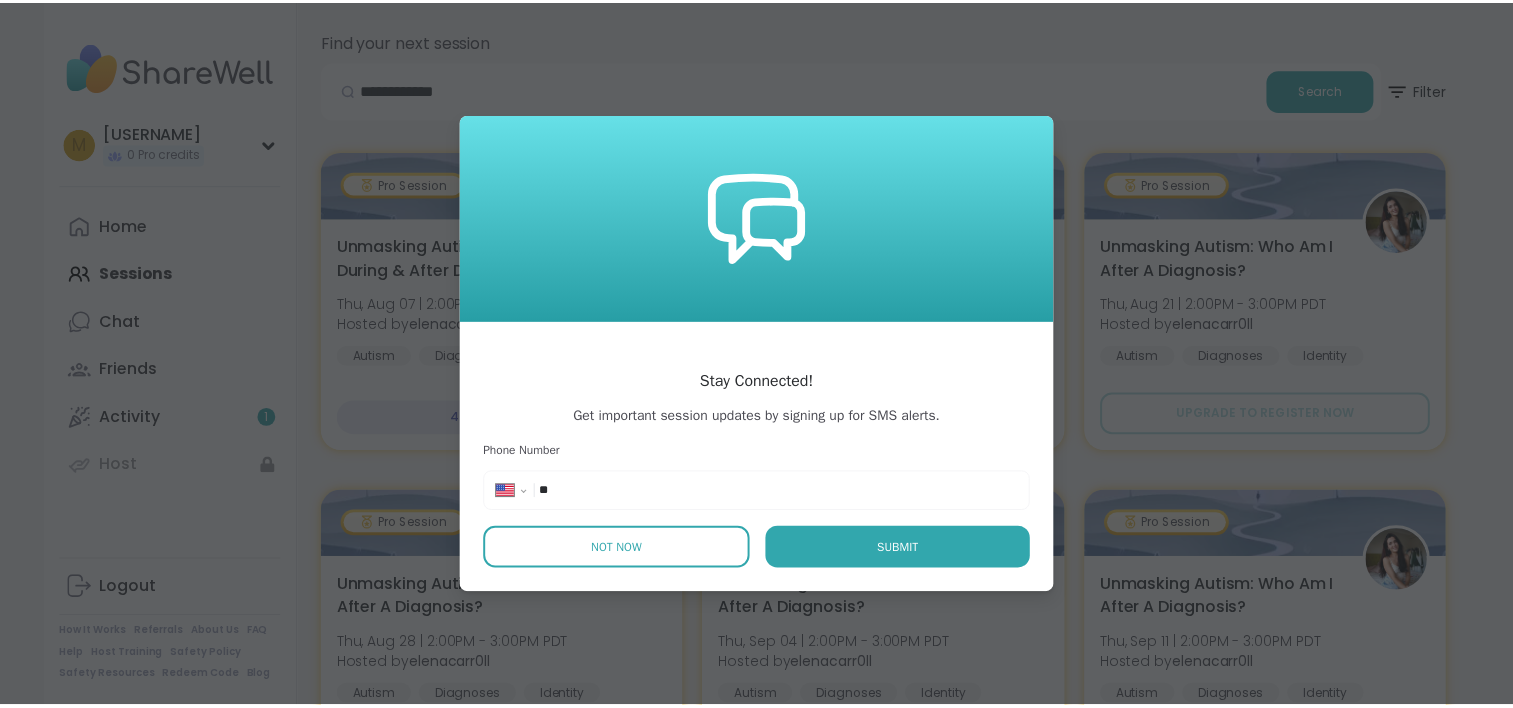 scroll, scrollTop: 311, scrollLeft: 0, axis: vertical 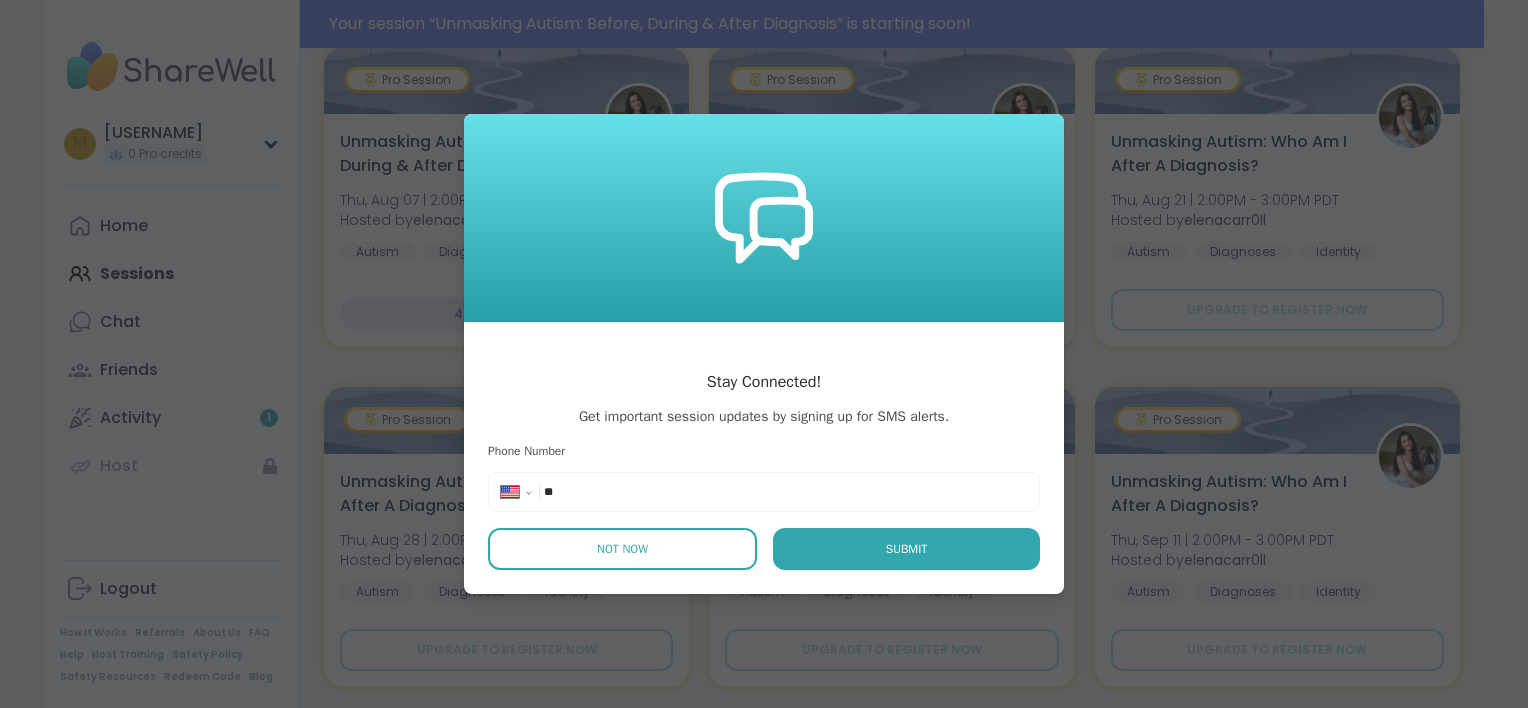 click on "Not Now" at bounding box center (622, 549) 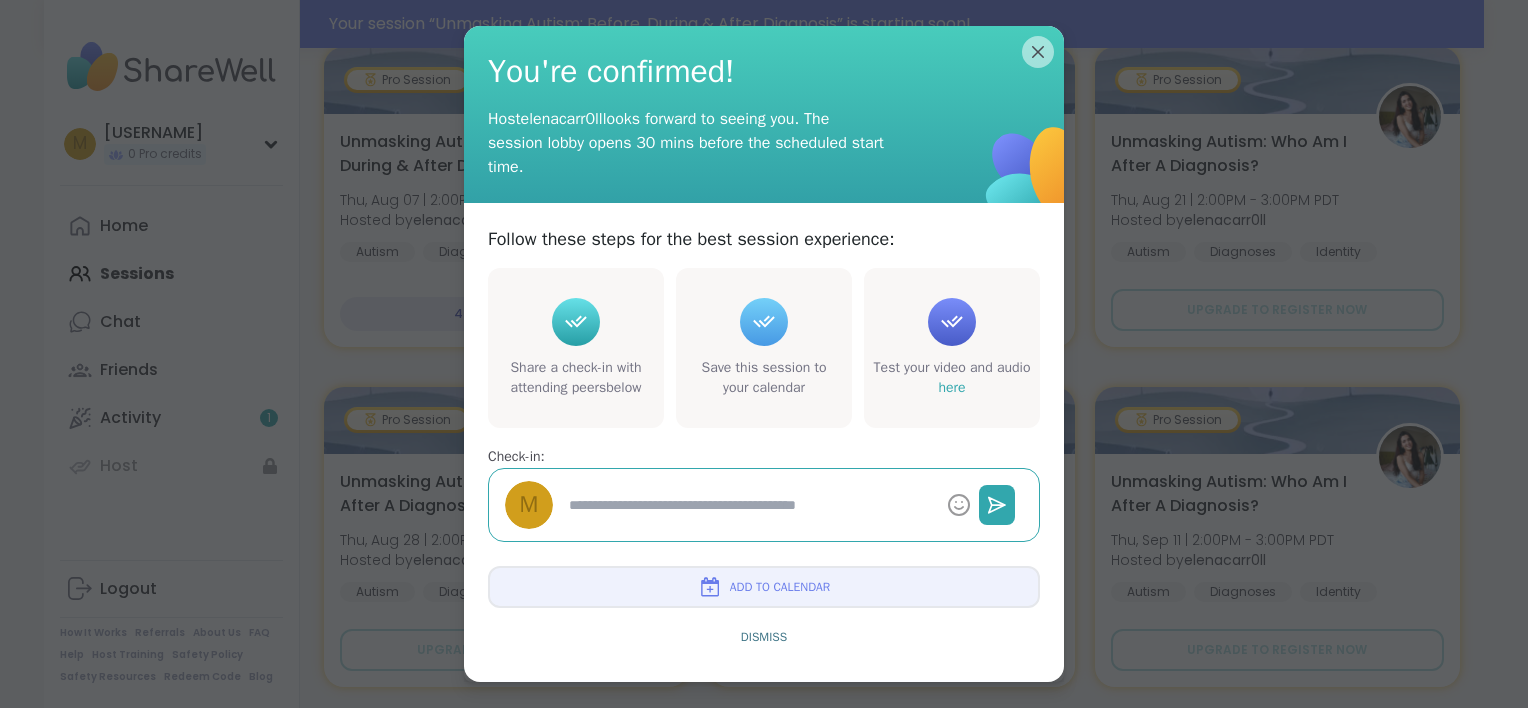 click at bounding box center [750, 505] 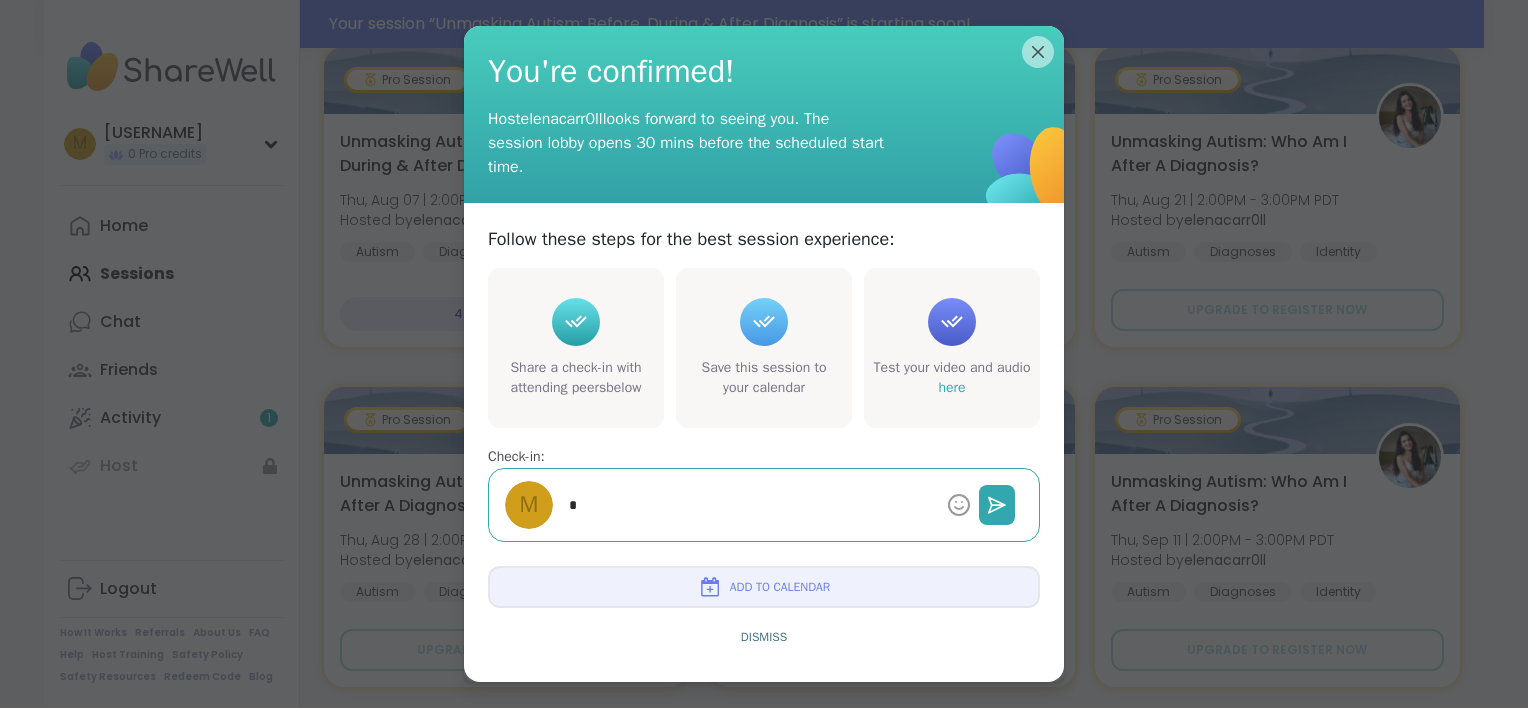 type on "*" 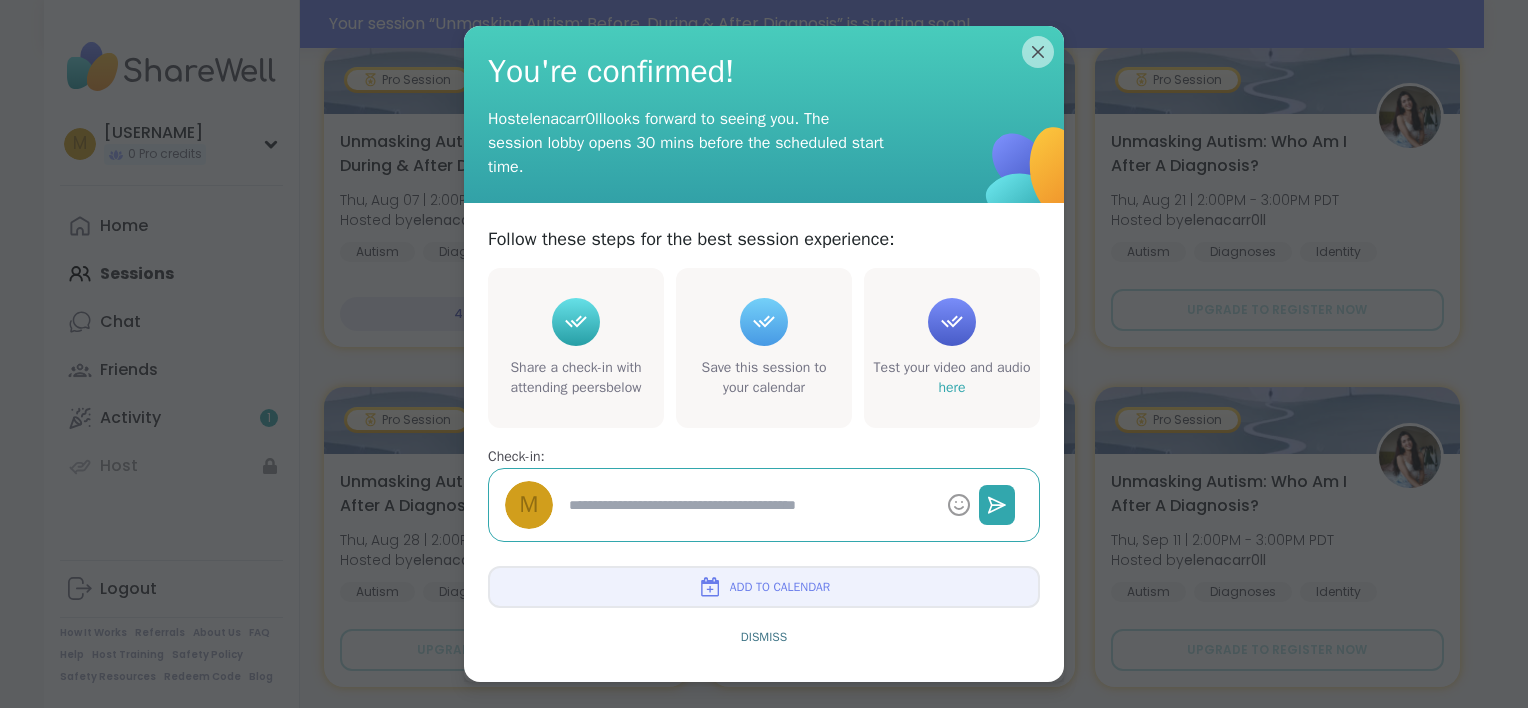 type on "*" 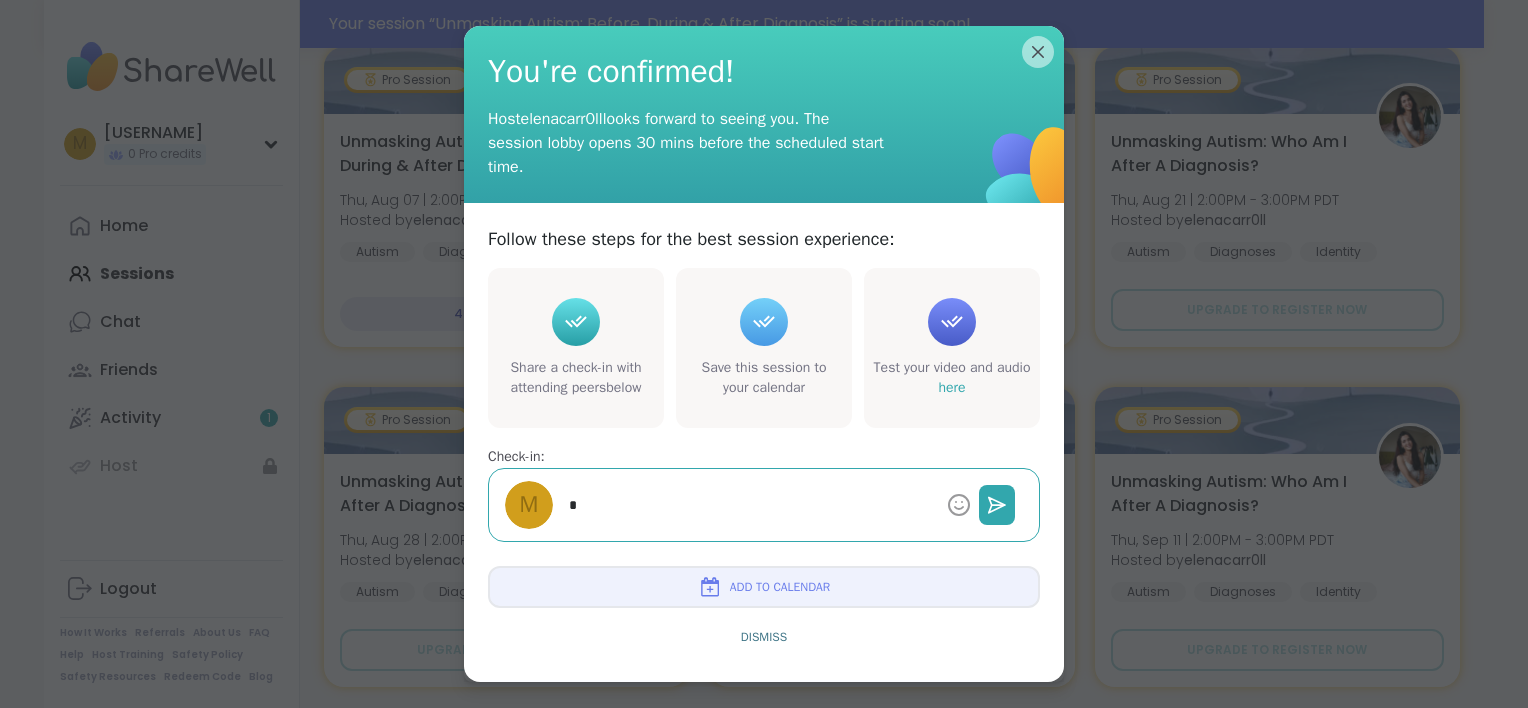 type on "*" 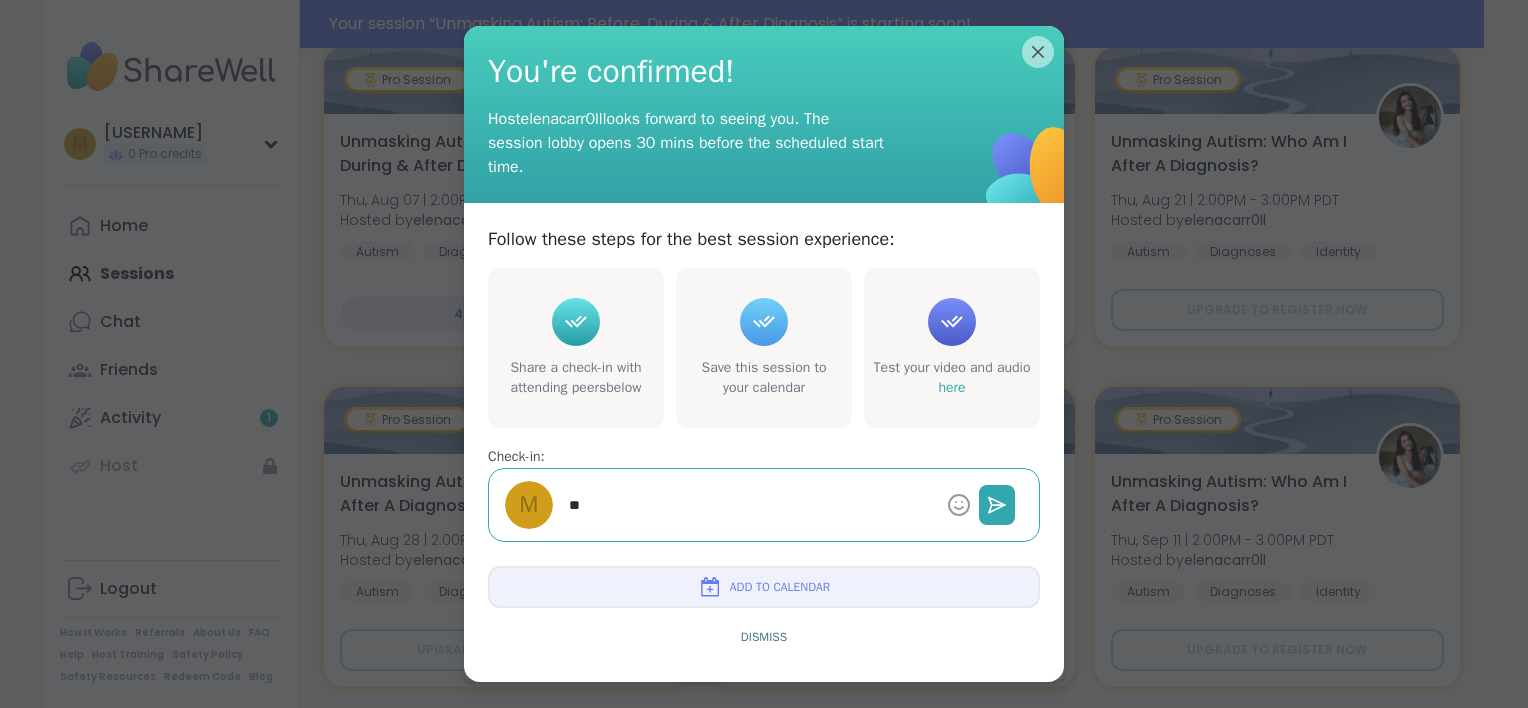 type on "*" 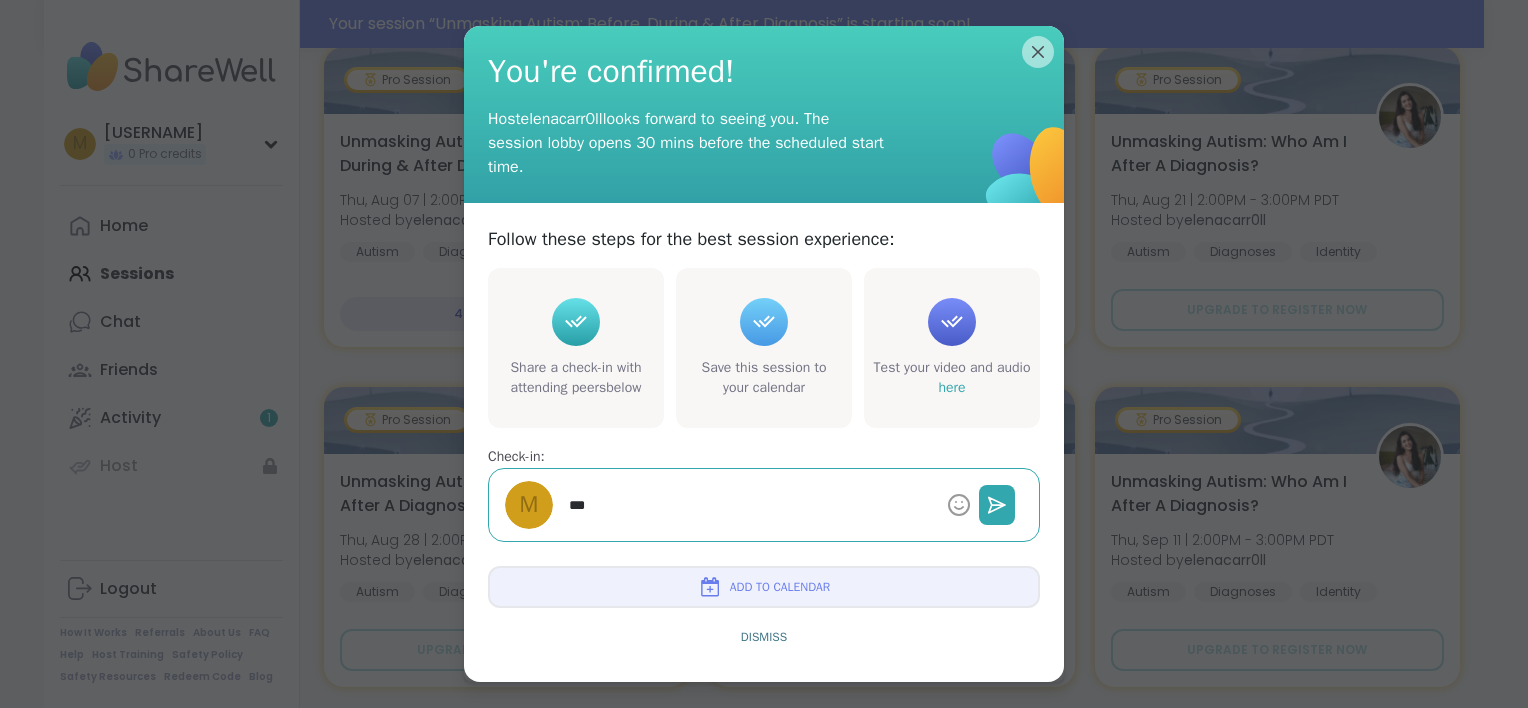 type on "*" 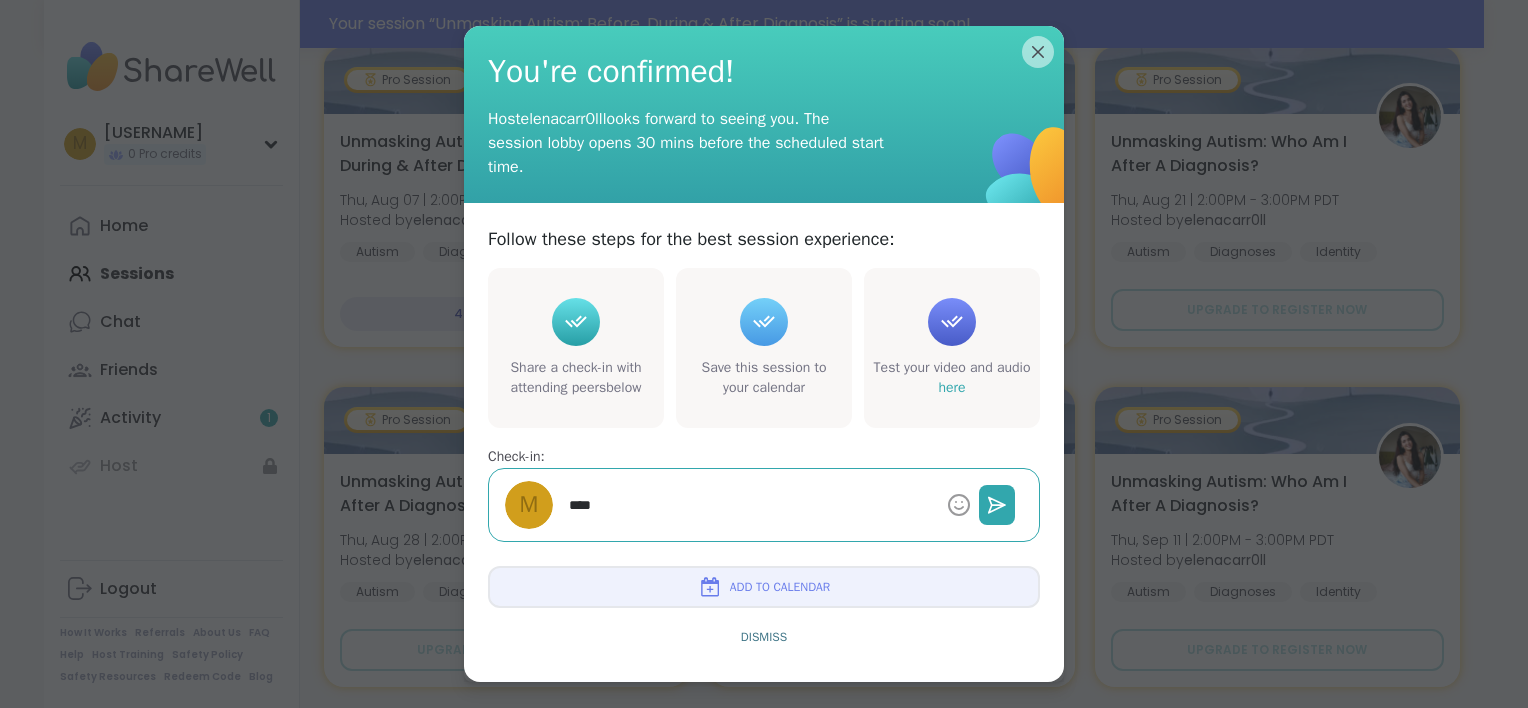 type on "*" 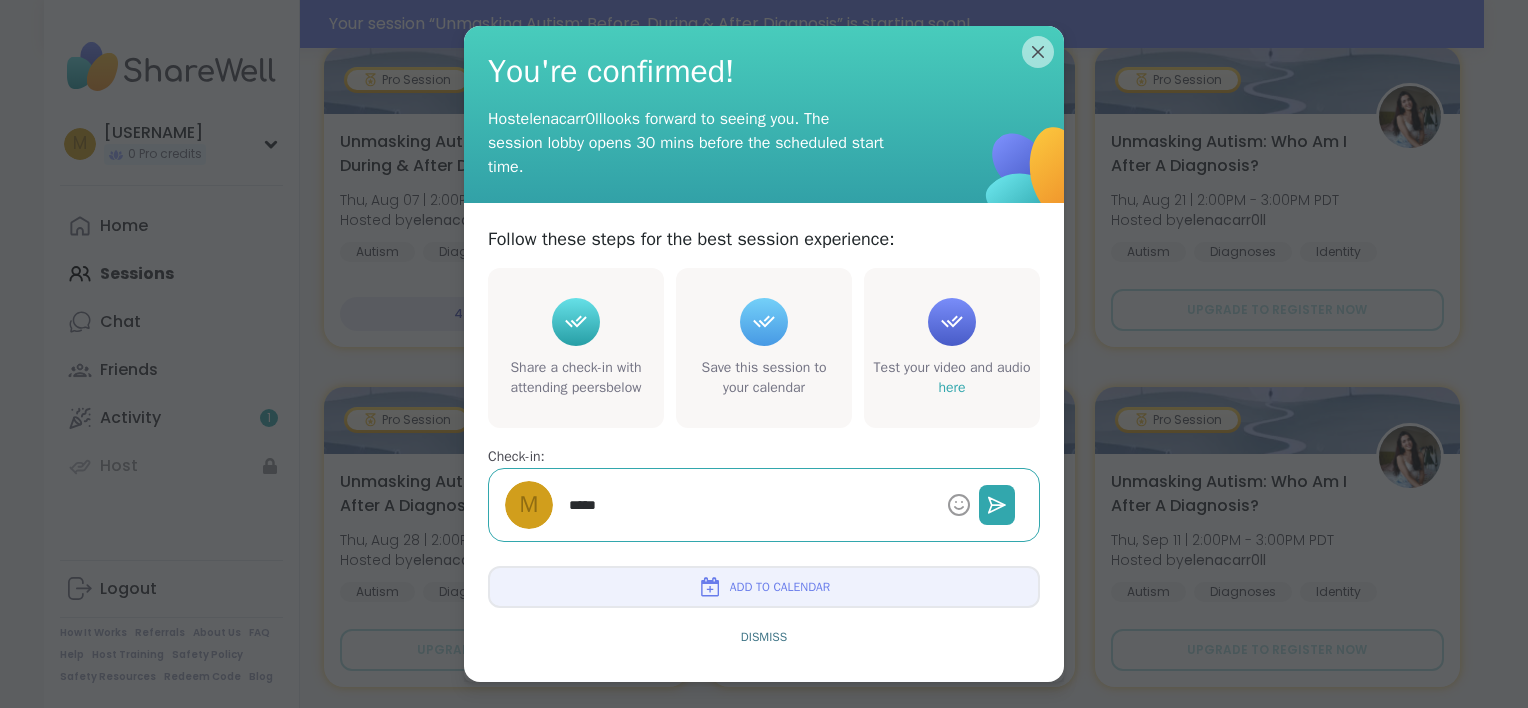 type on "*" 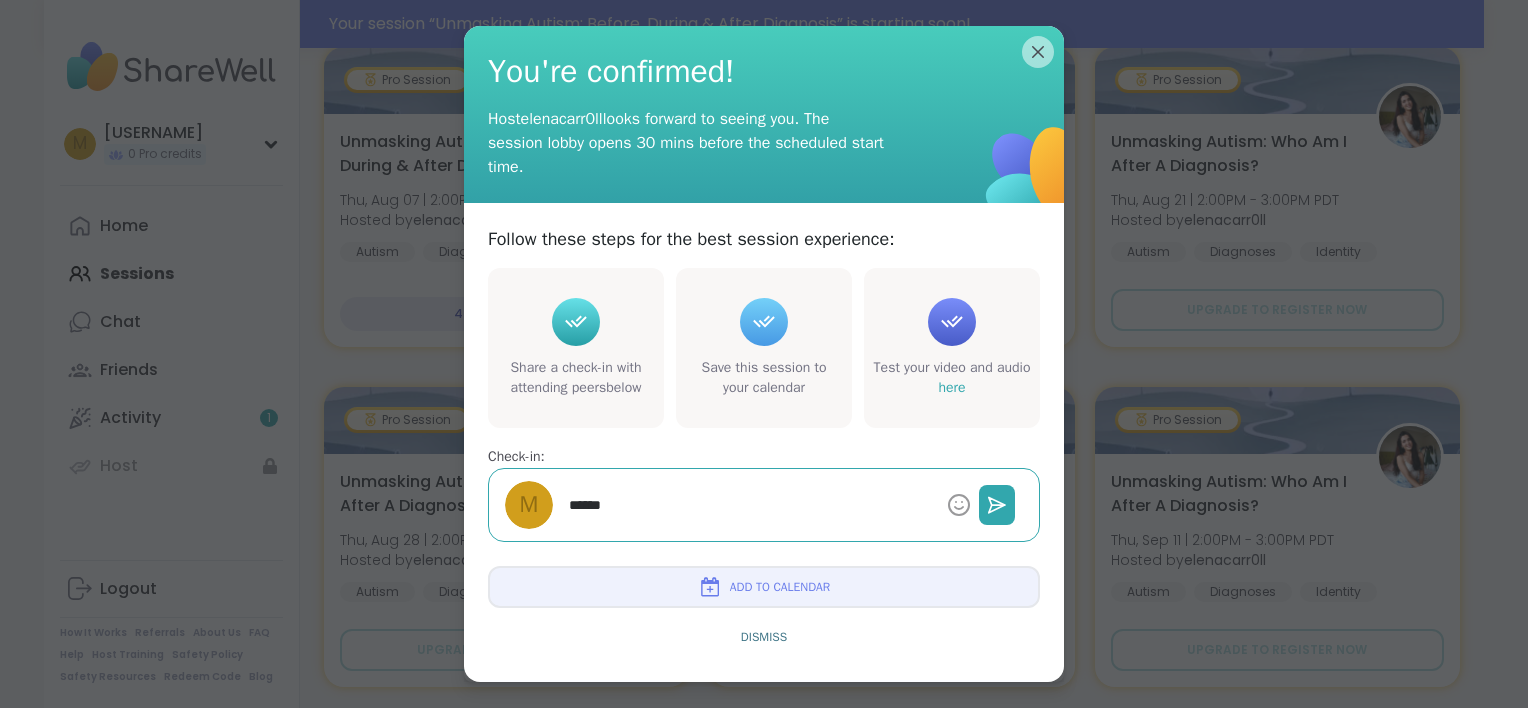 type on "*" 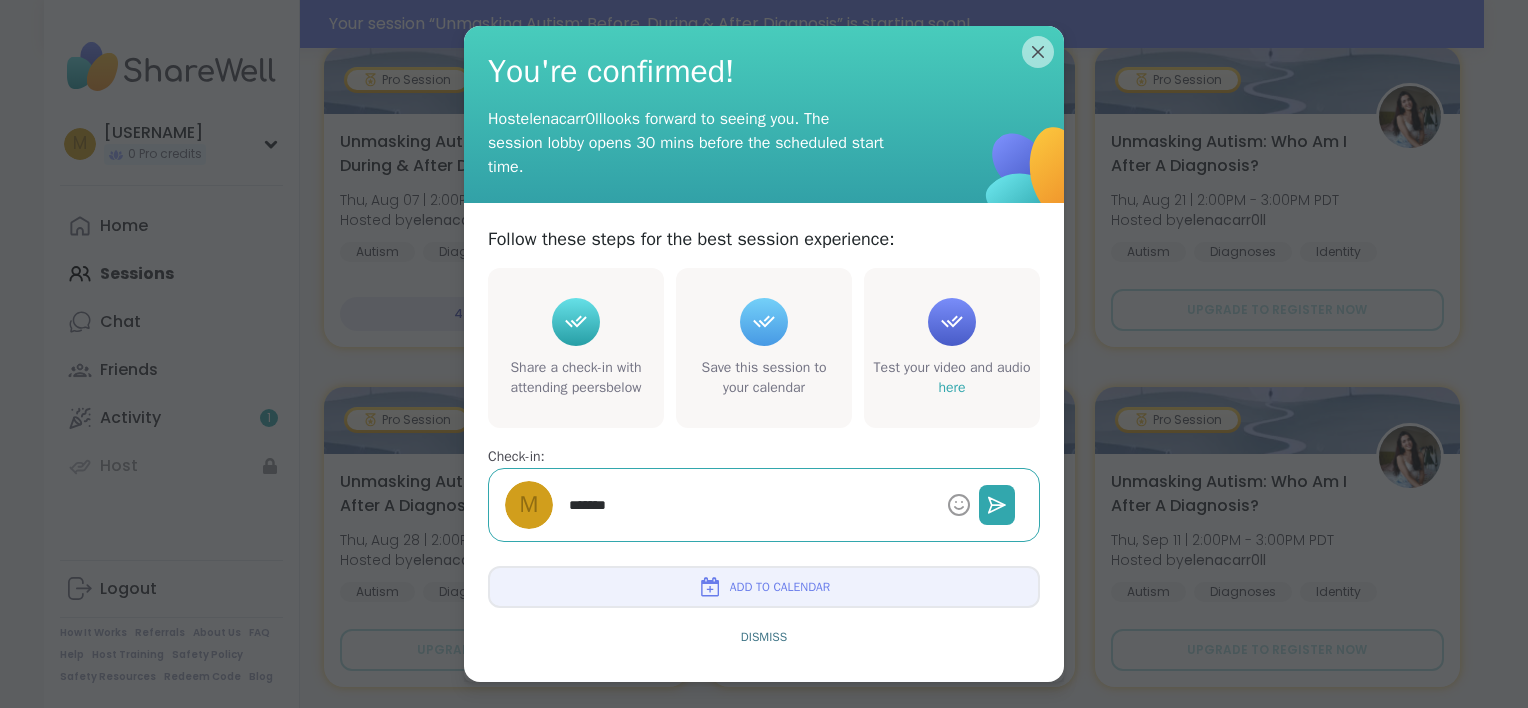type on "*" 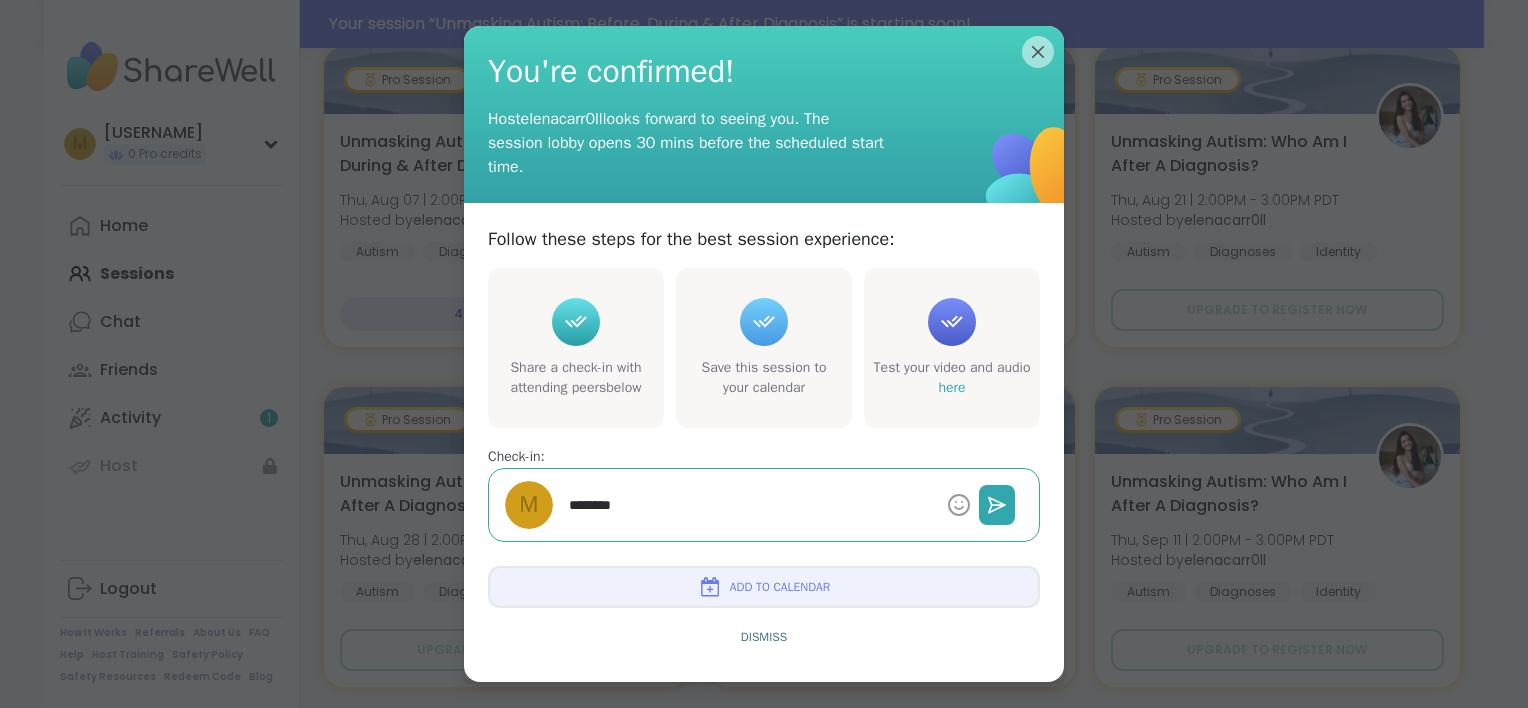 type on "*" 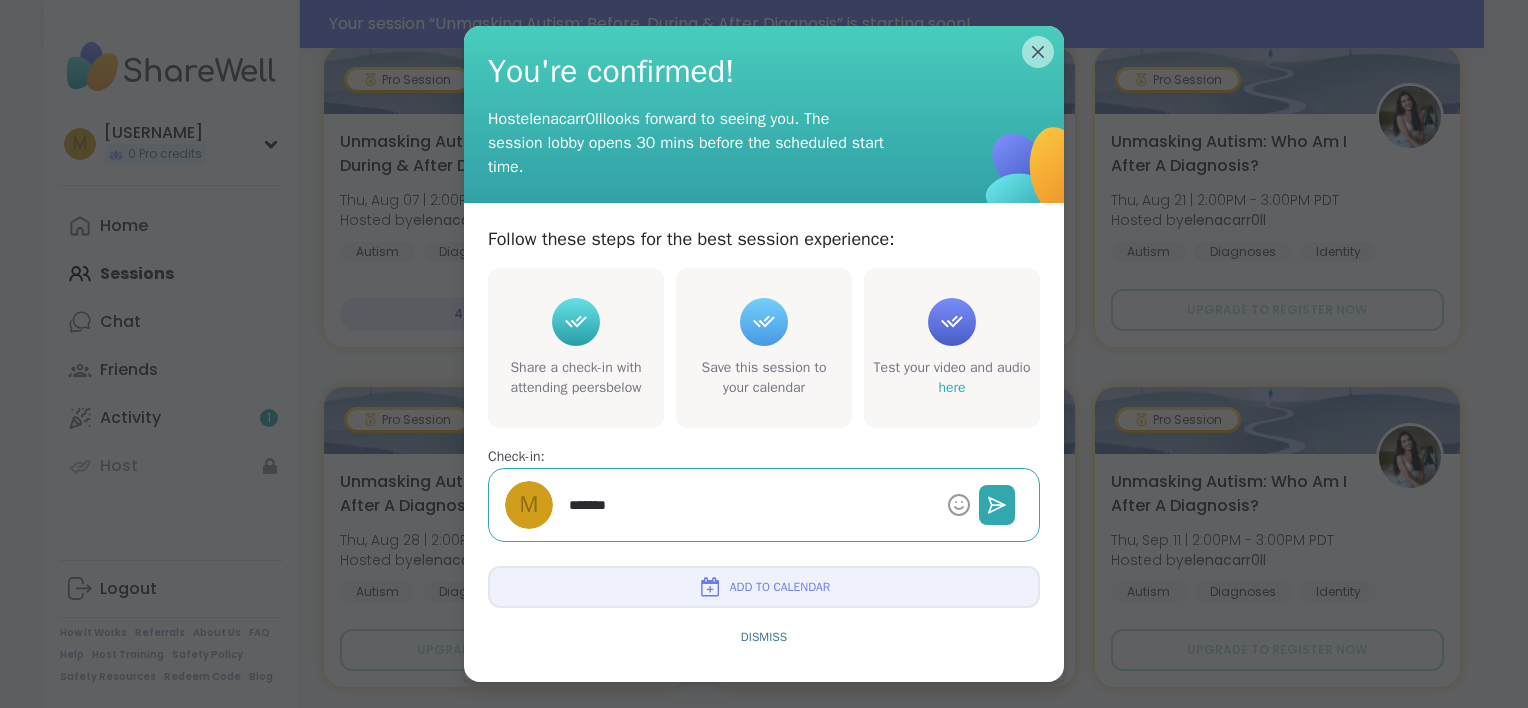 type on "*" 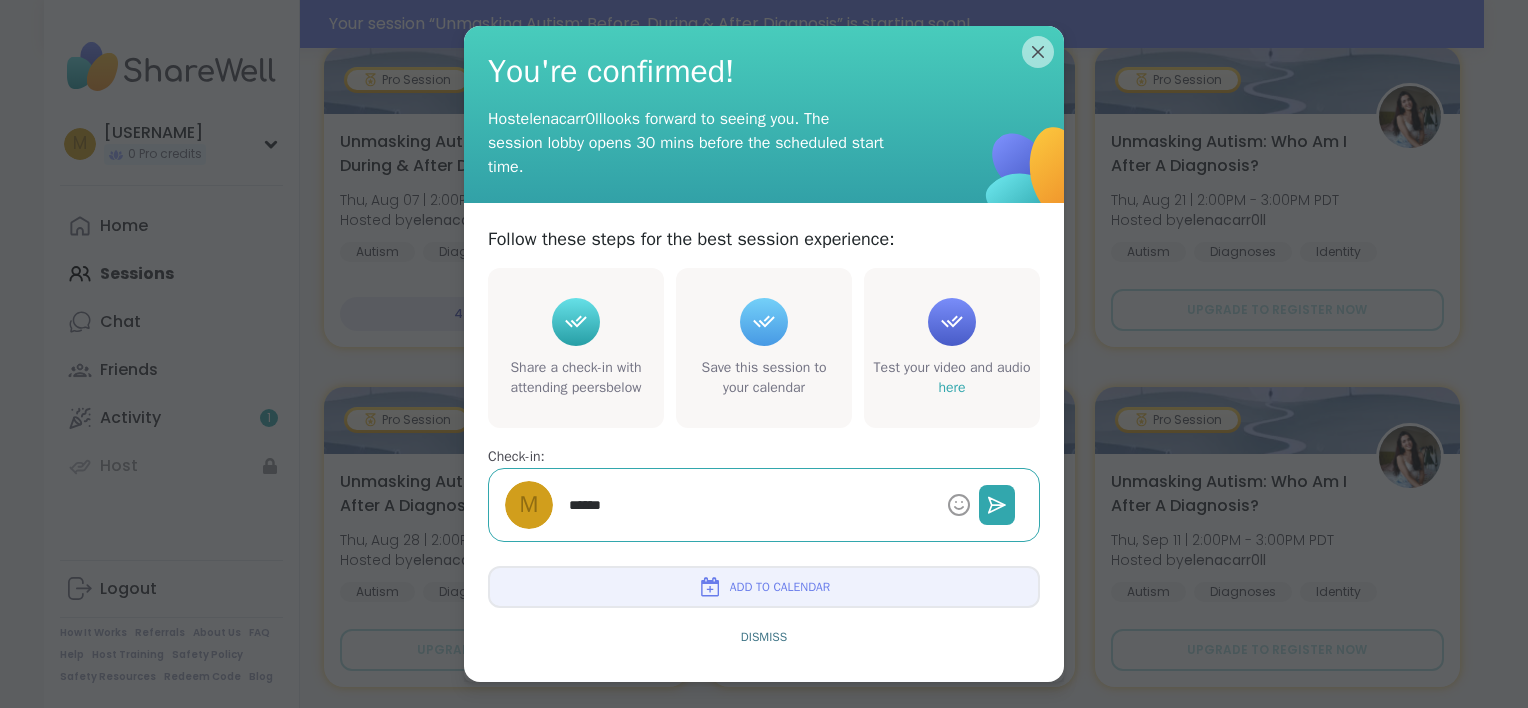 type on "*" 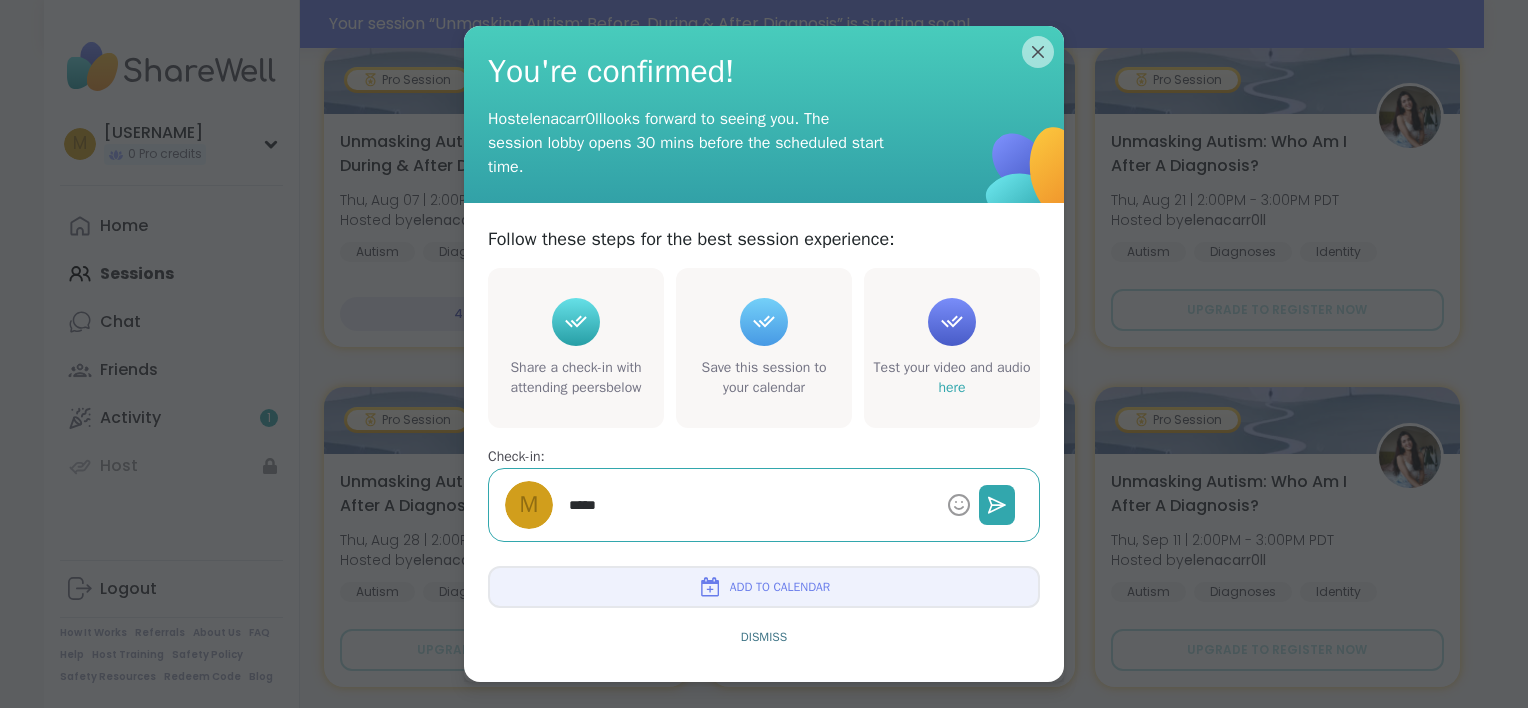 type on "*" 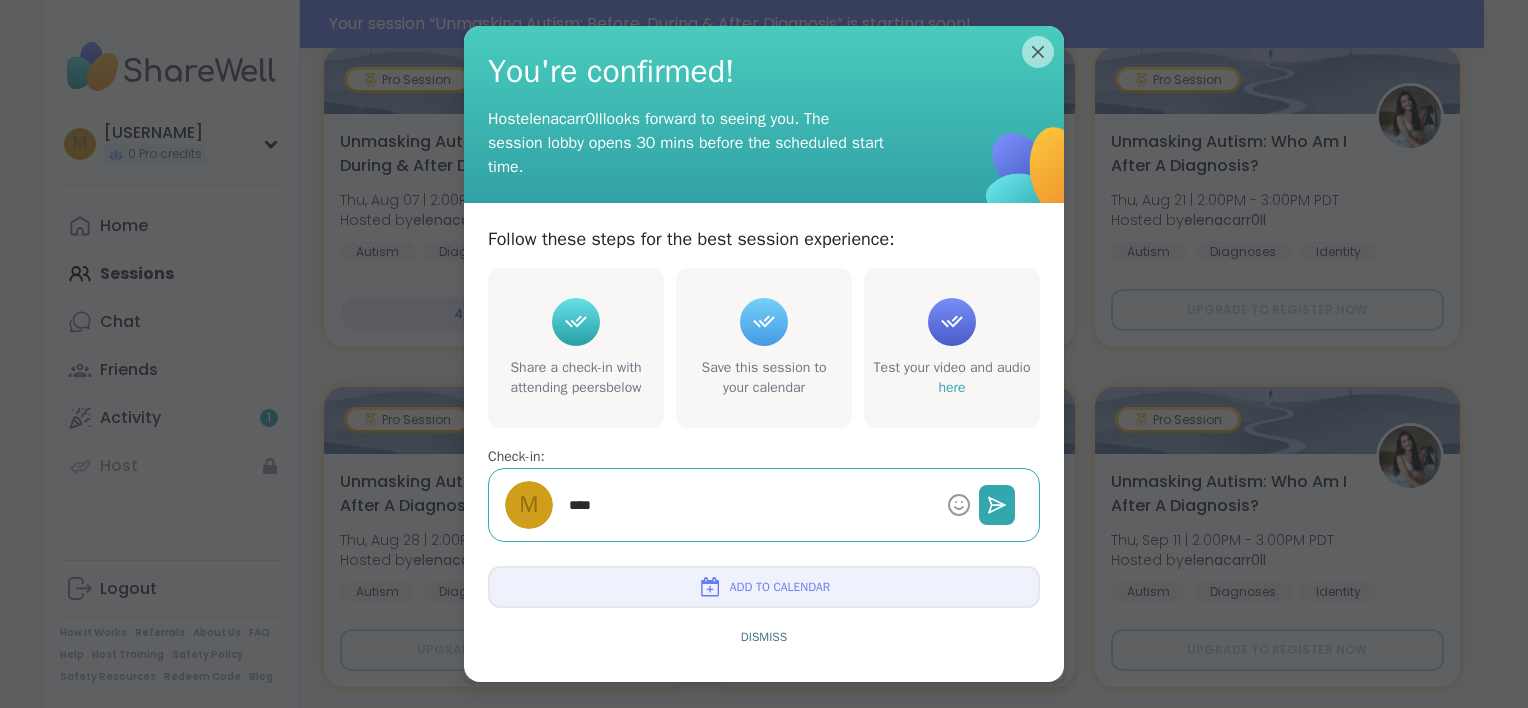 type on "*" 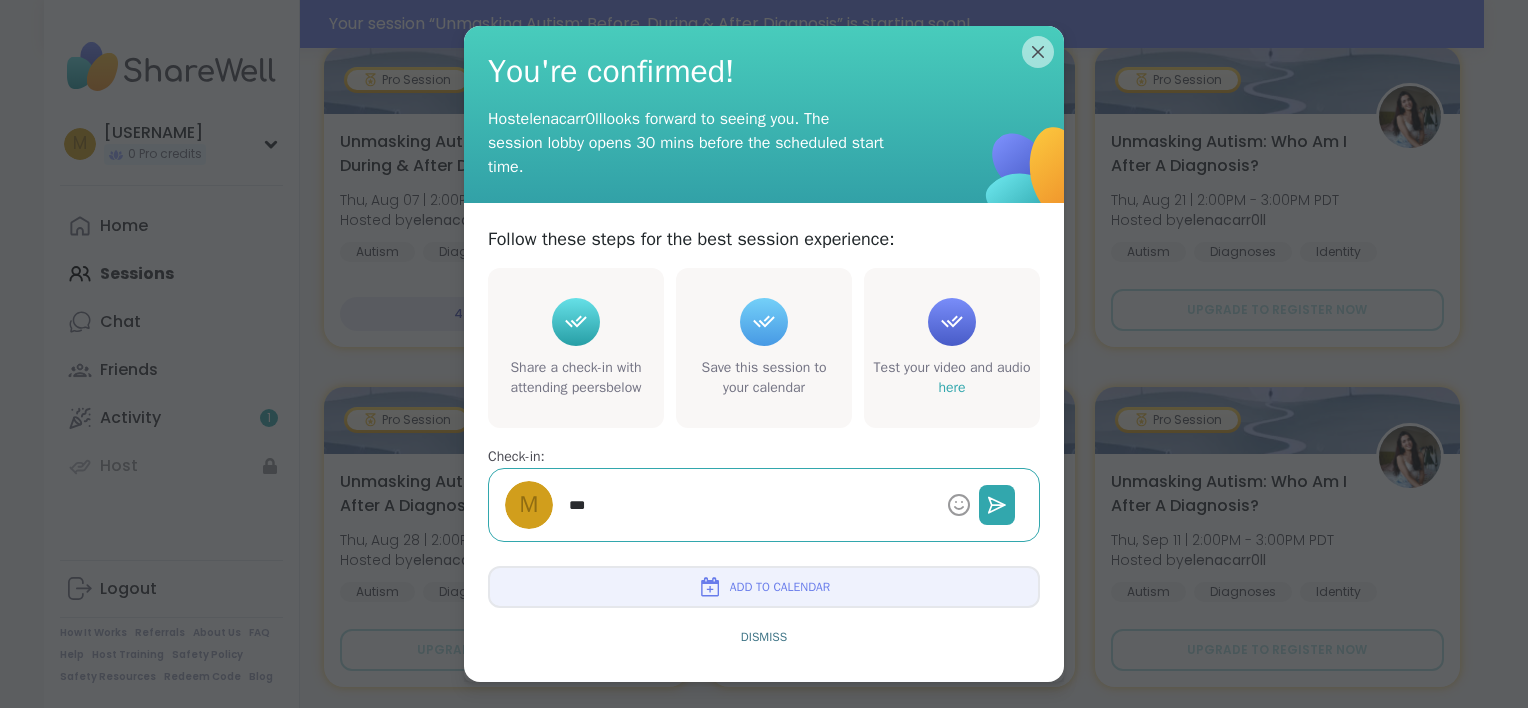 type on "*" 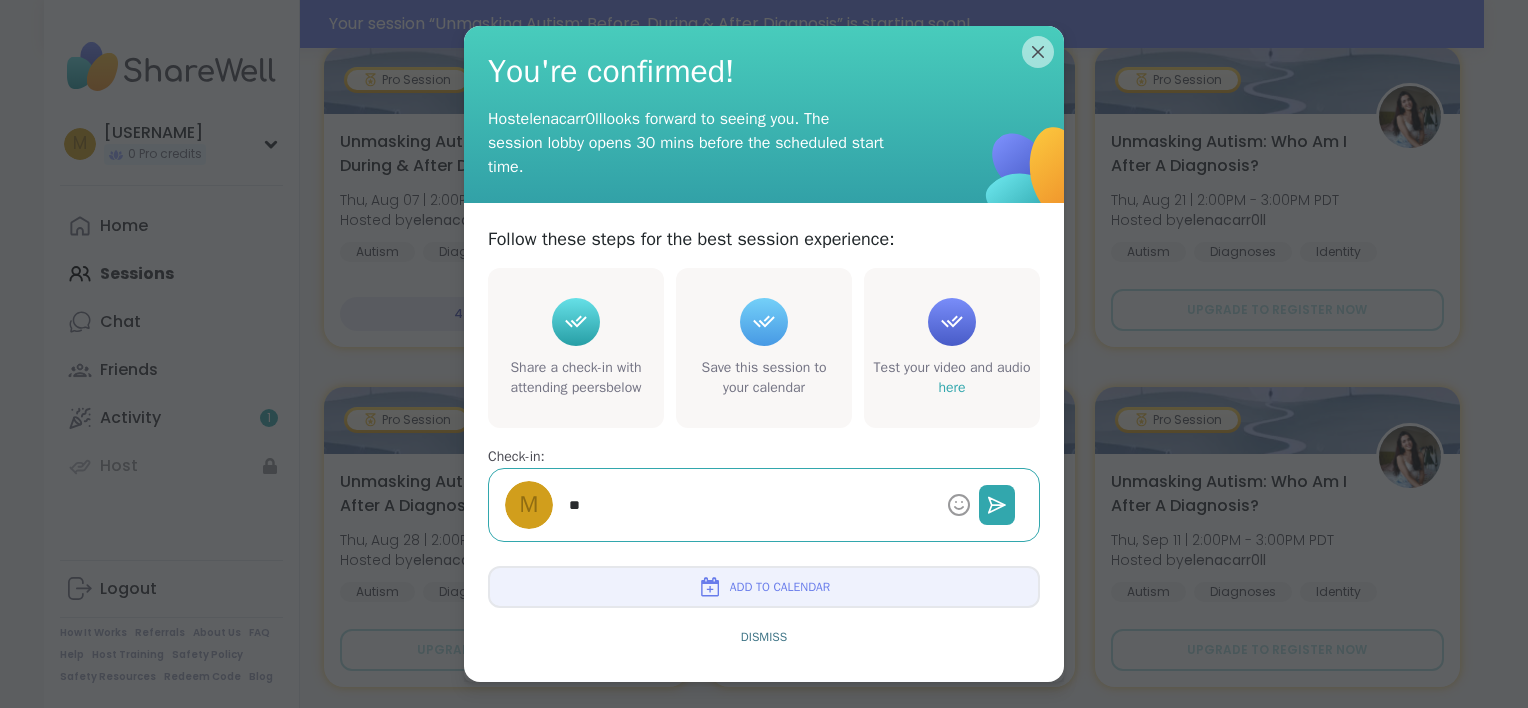 type on "*" 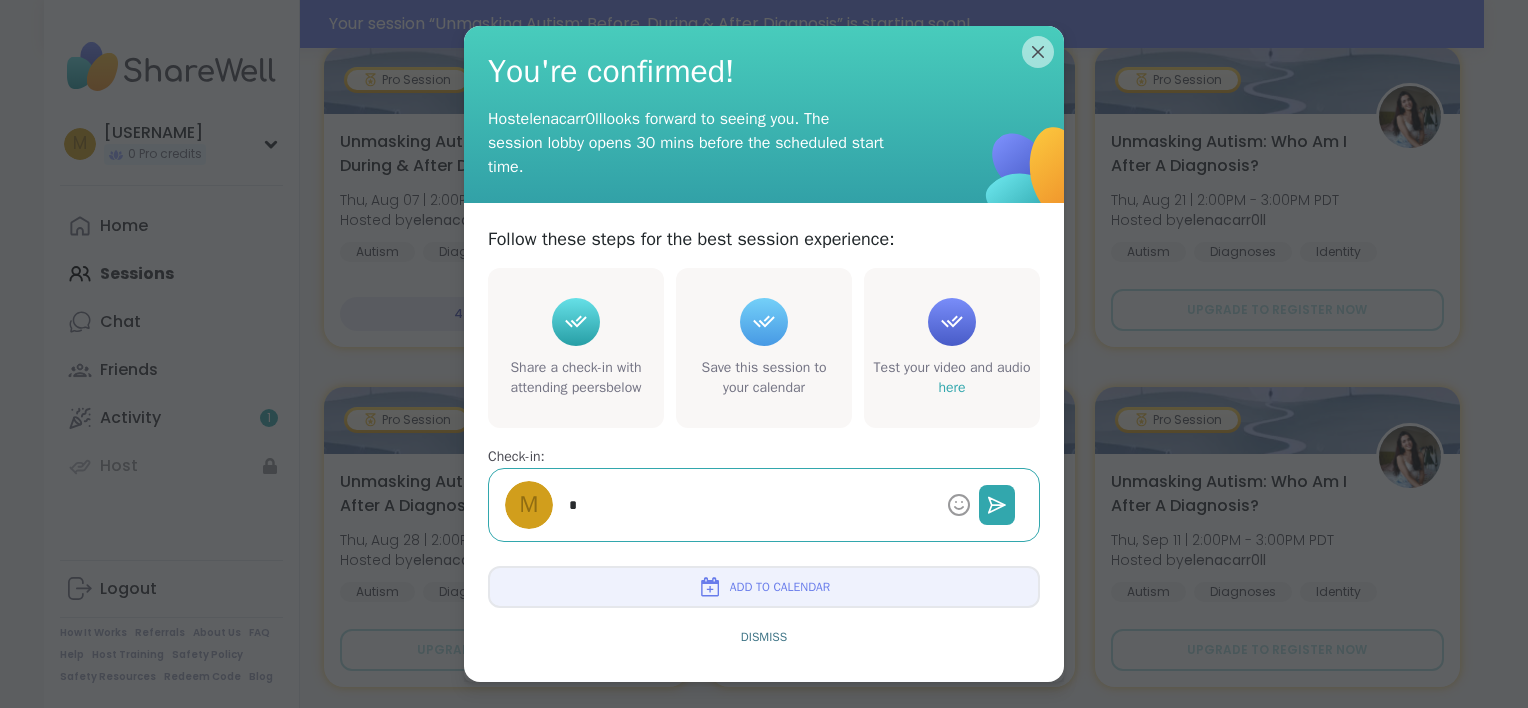 type on "*" 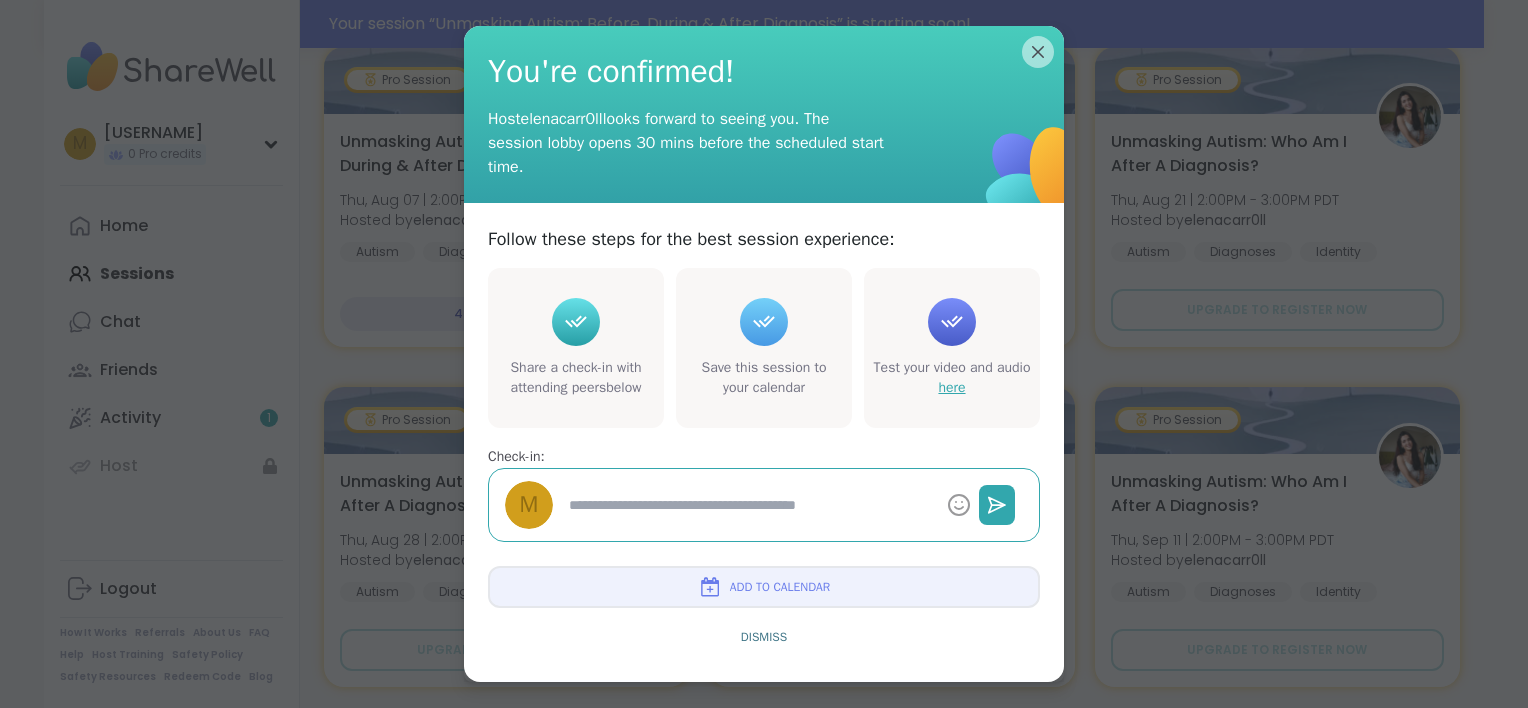 click on "here" at bounding box center (951, 387) 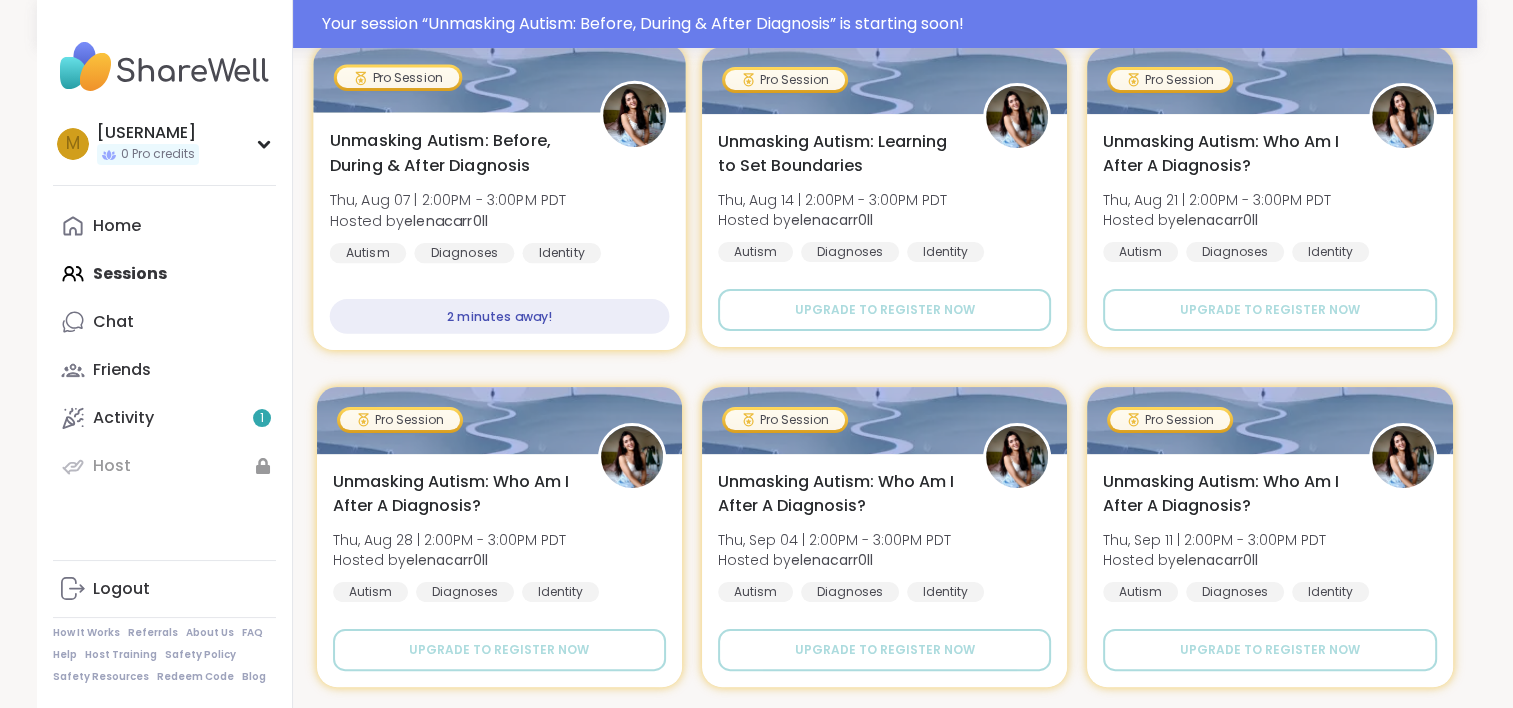click on "2 minutes away!" at bounding box center [499, 316] 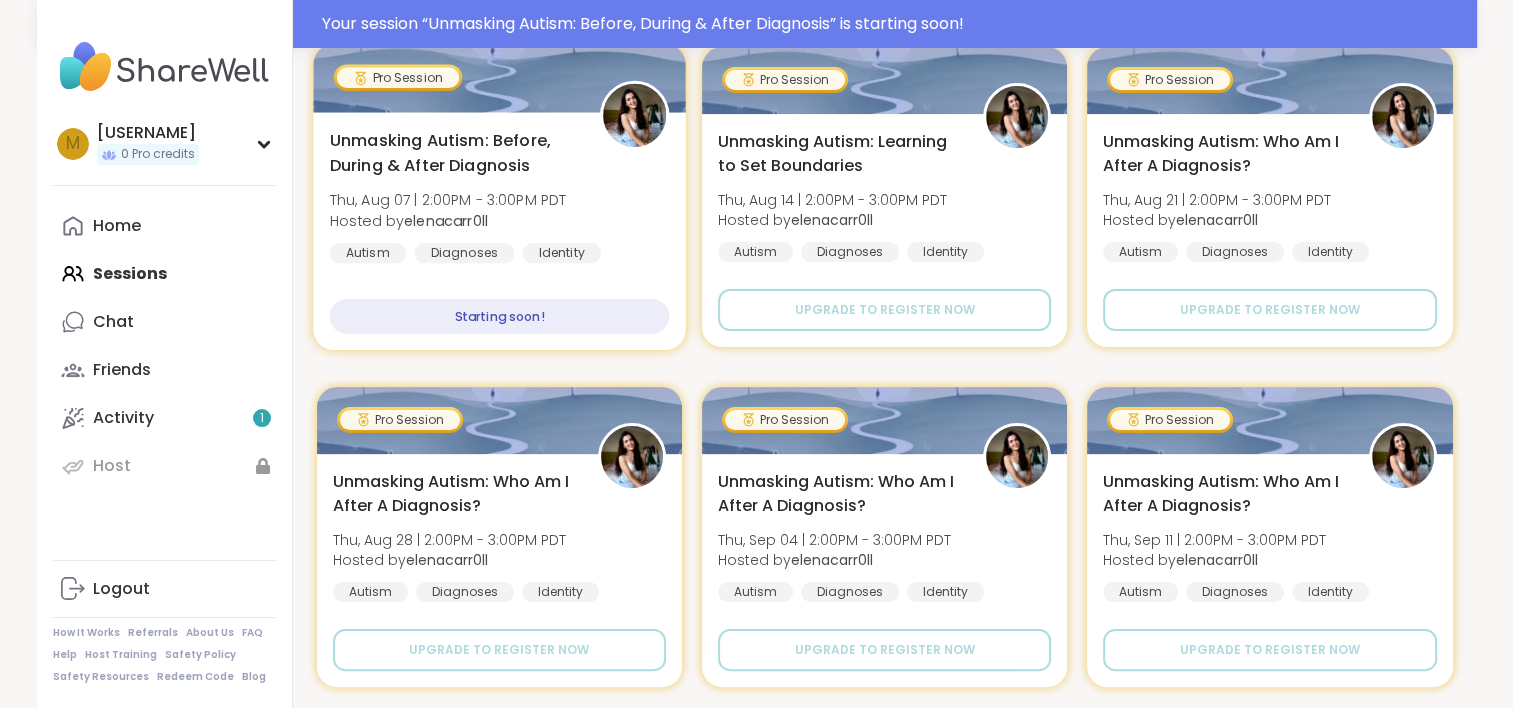 click on "Starting soon!" at bounding box center [499, 316] 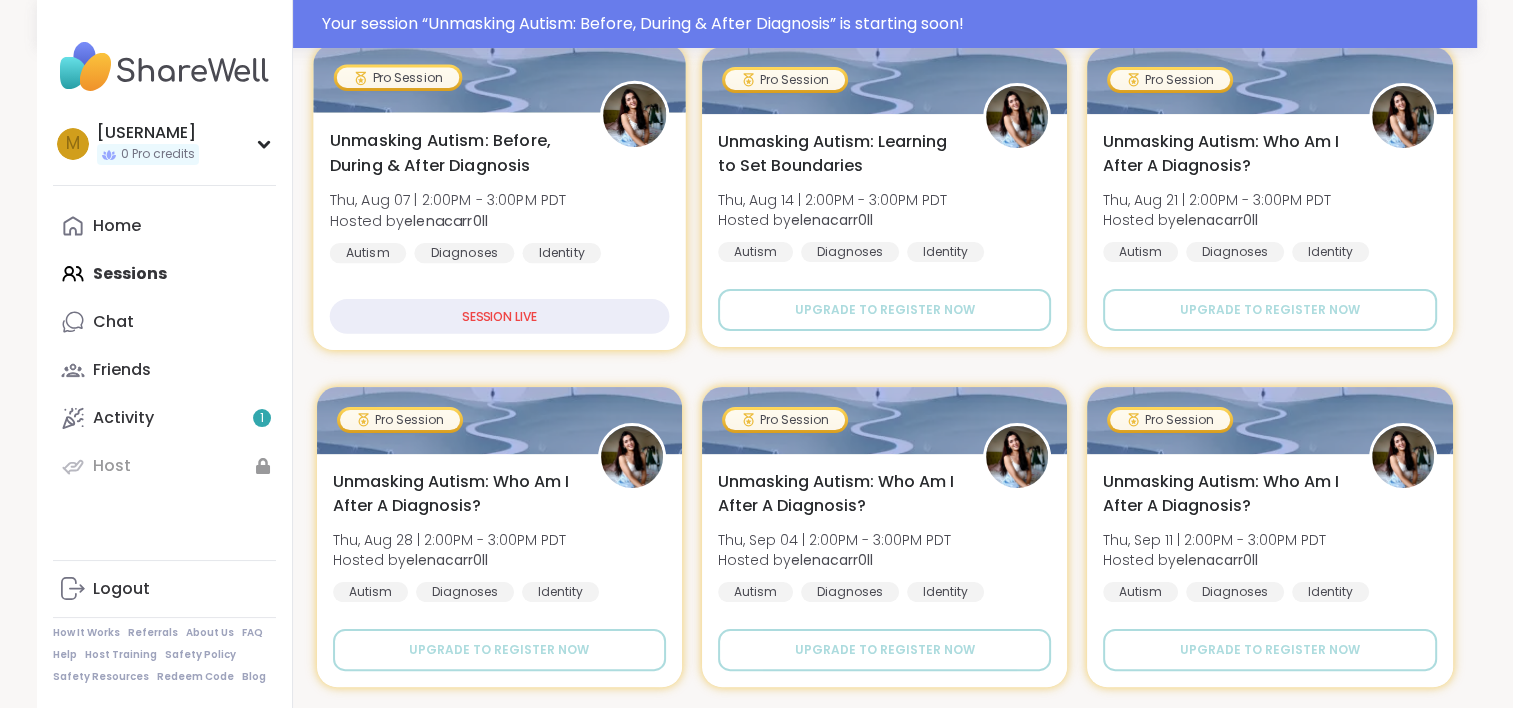 click on "SESSION LIVE" at bounding box center [499, 316] 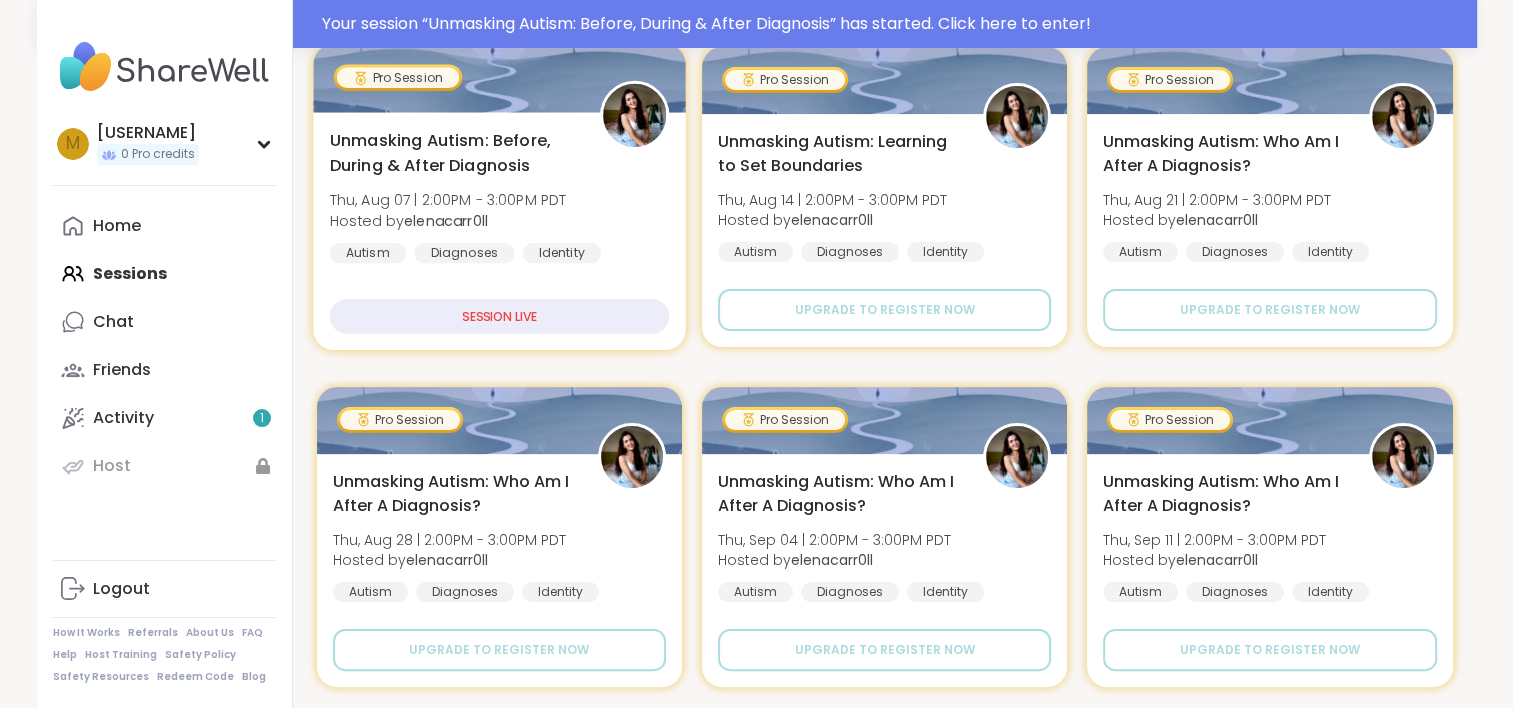 click on "SESSION LIVE" at bounding box center (499, 316) 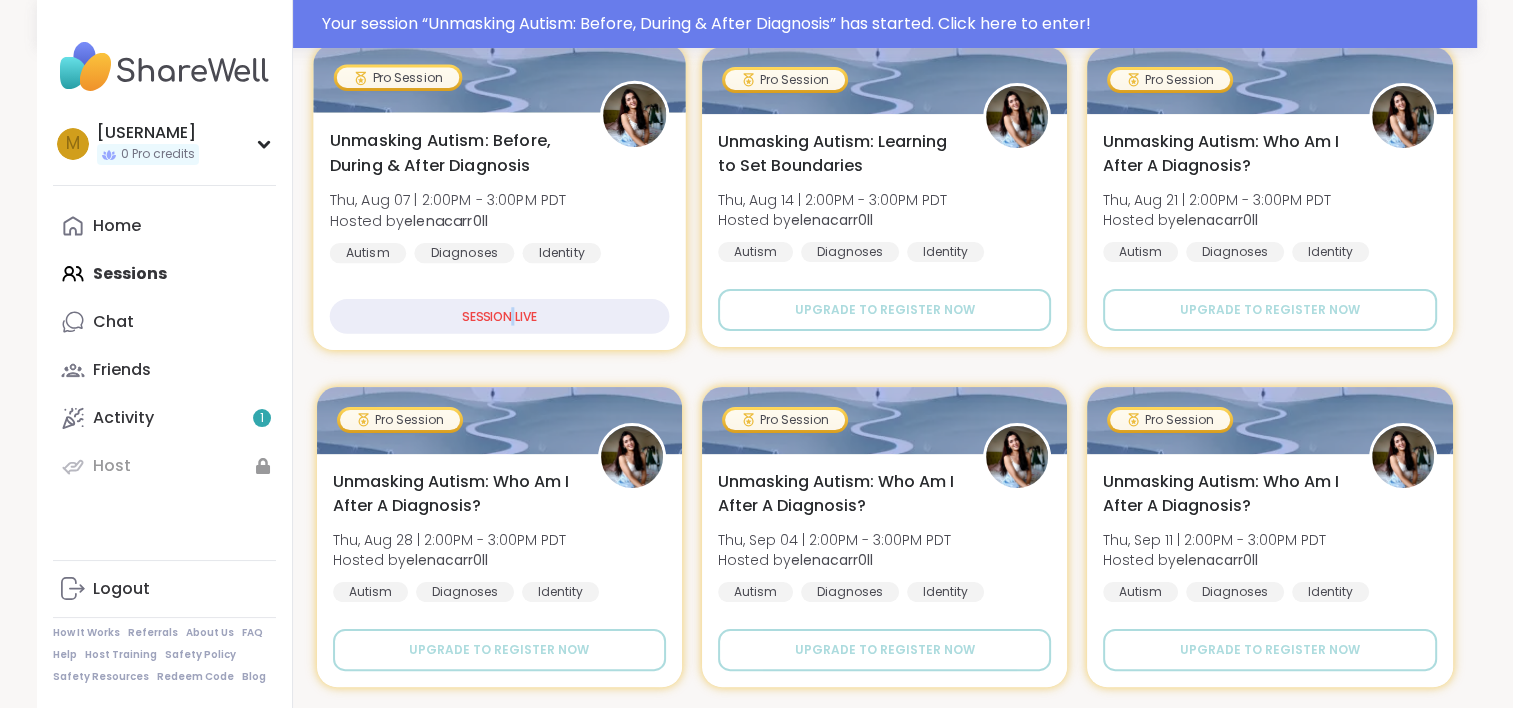 click on "SESSION LIVE" at bounding box center (499, 316) 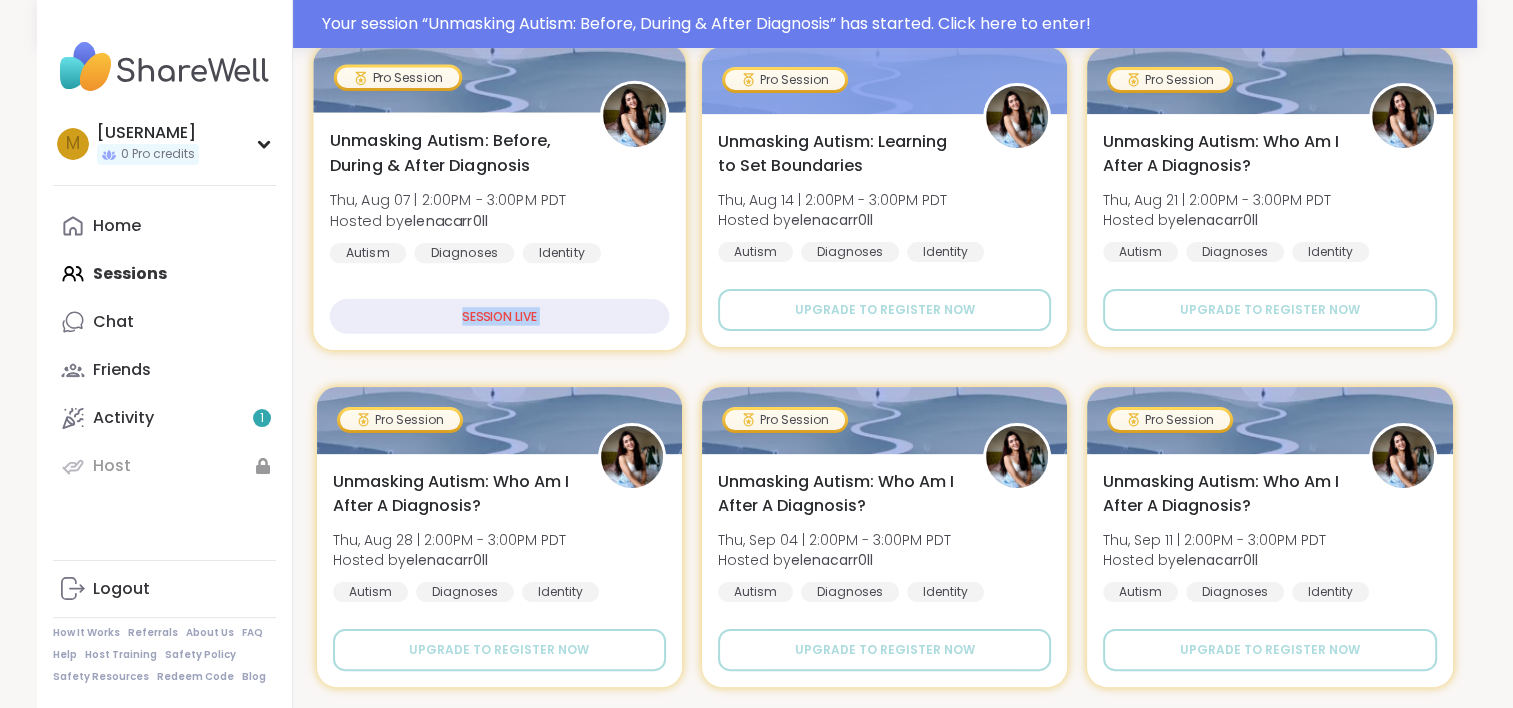 click on "SESSION LIVE" at bounding box center [499, 316] 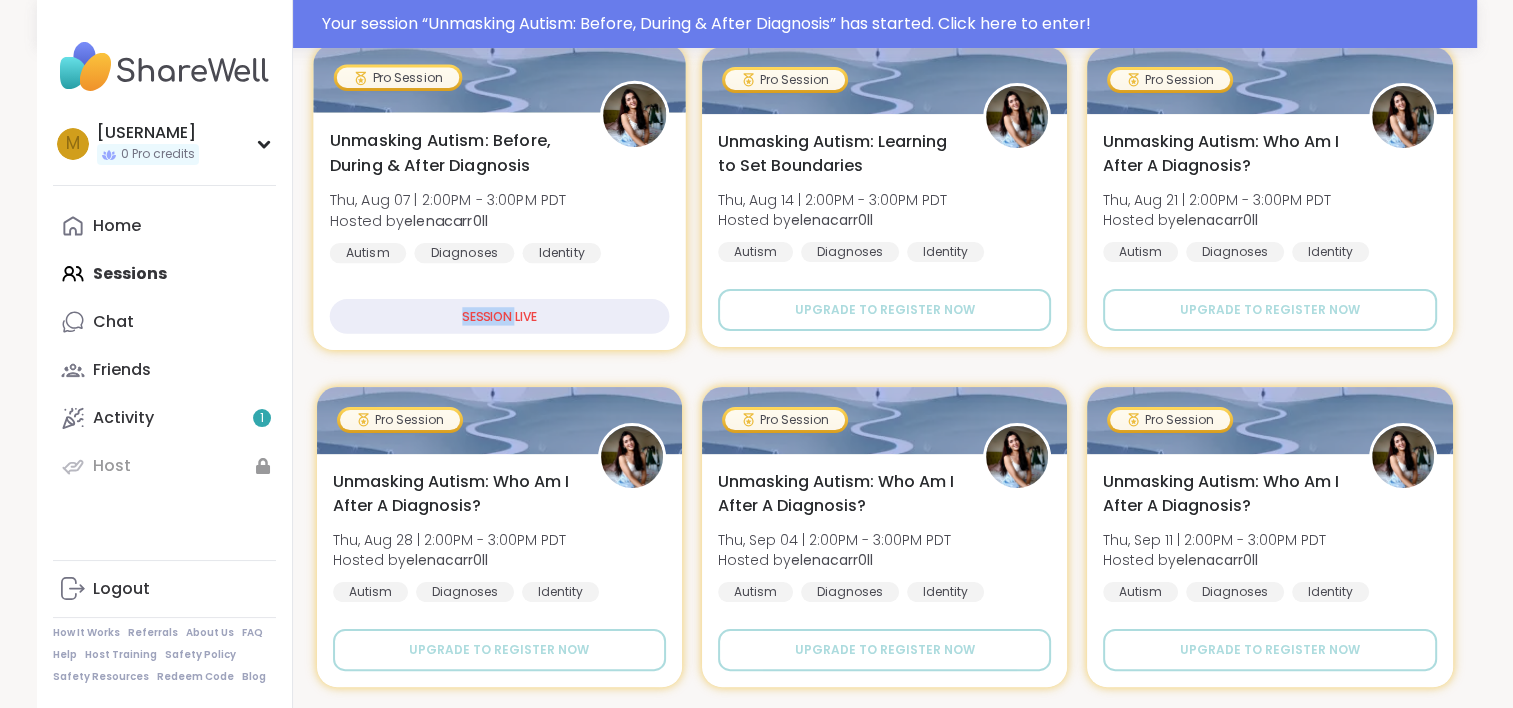 click on "SESSION LIVE" at bounding box center (499, 316) 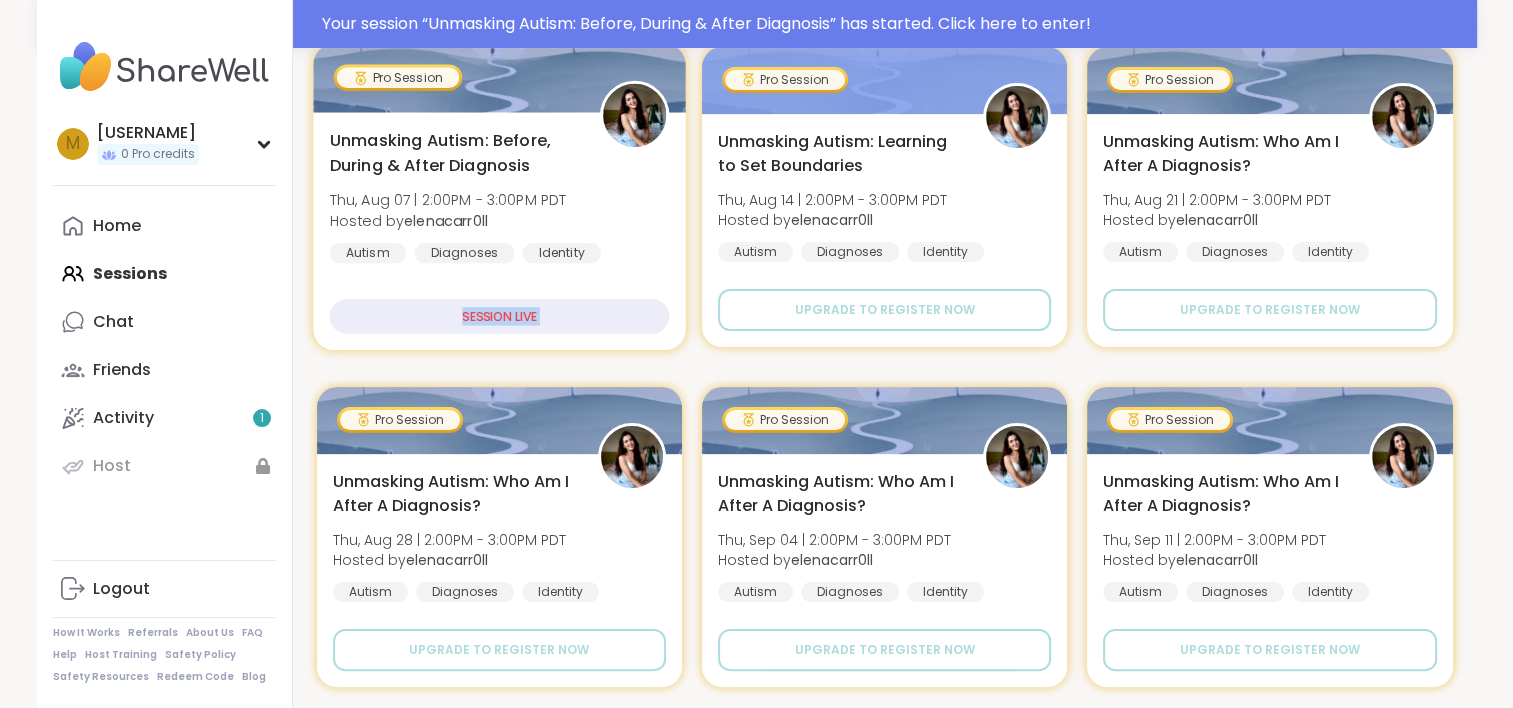 click on "SESSION LIVE" at bounding box center (499, 316) 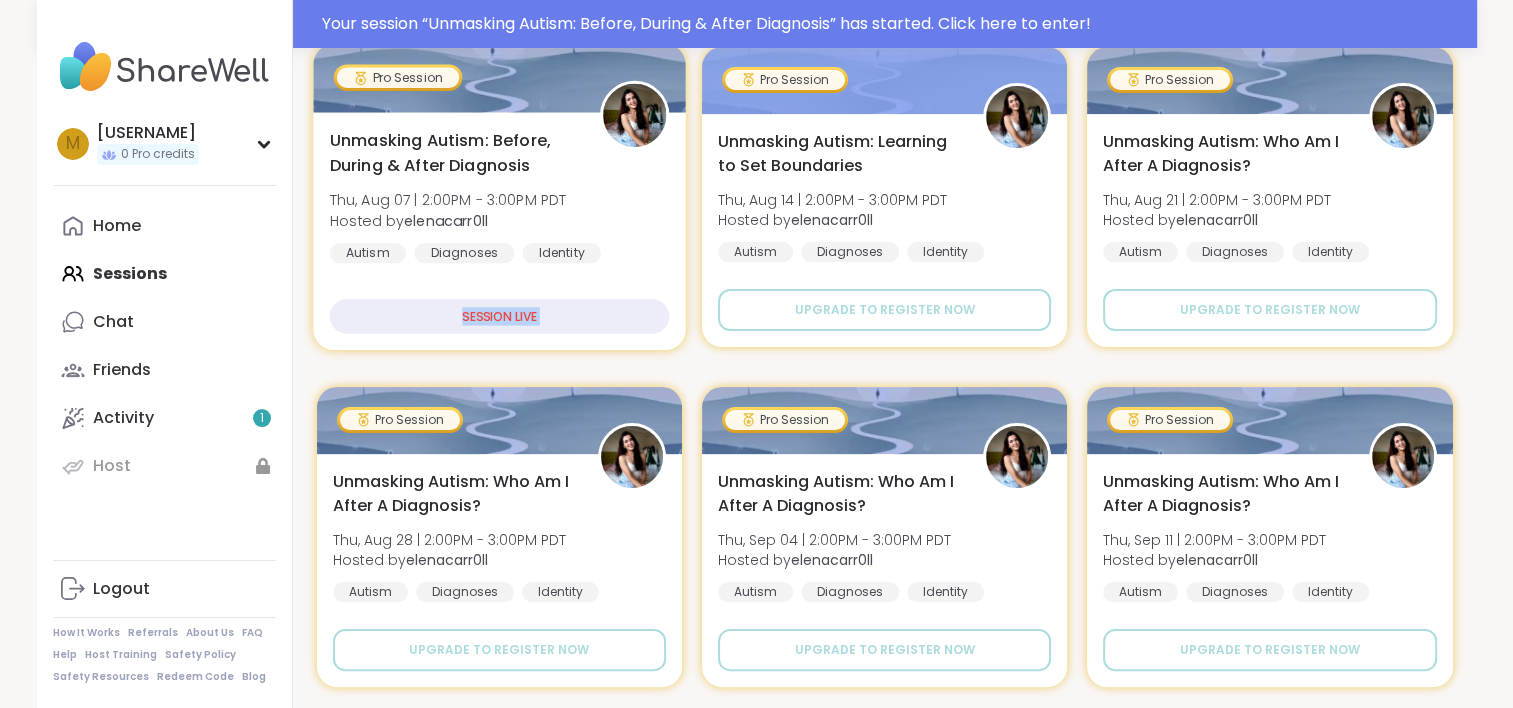 drag, startPoint x: 479, startPoint y: 308, endPoint x: 440, endPoint y: 313, distance: 39.319206 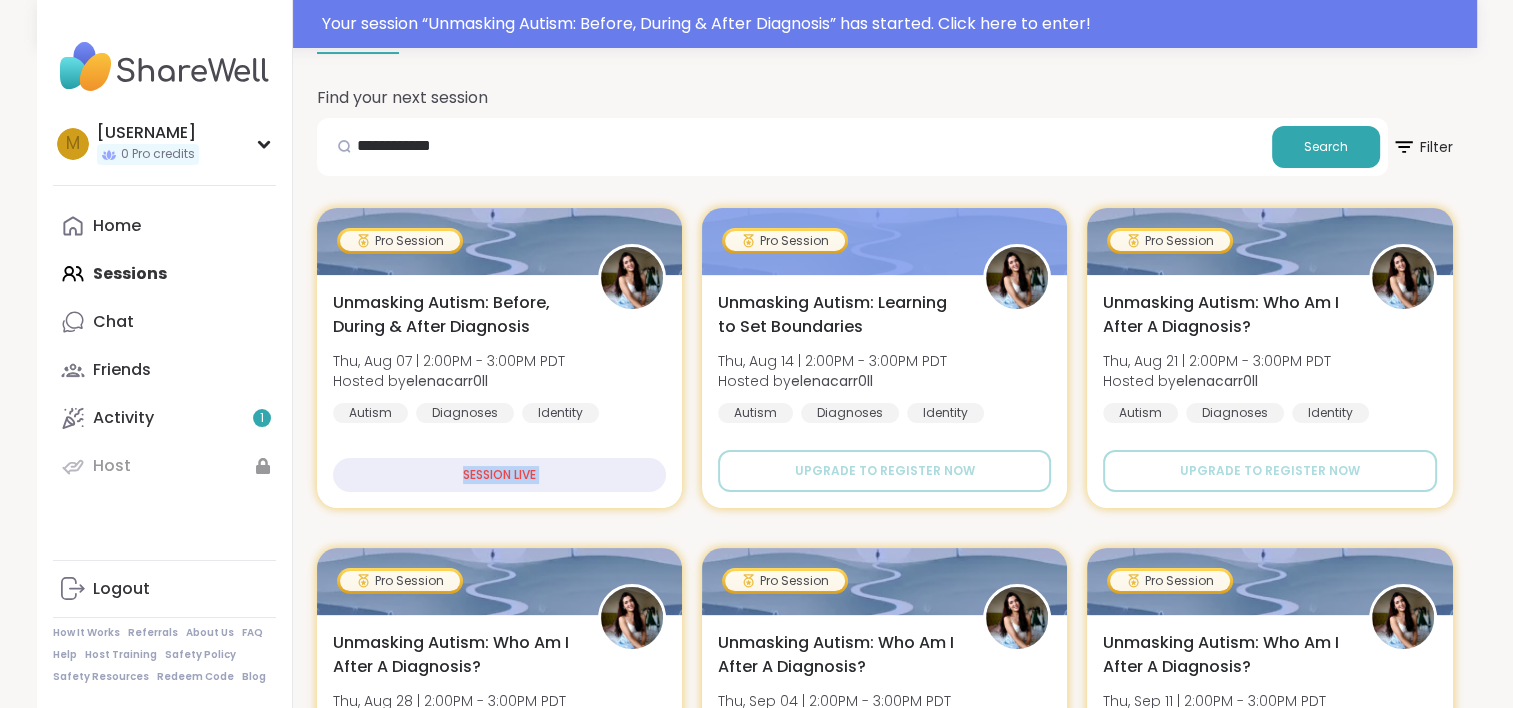 scroll, scrollTop: 132, scrollLeft: 0, axis: vertical 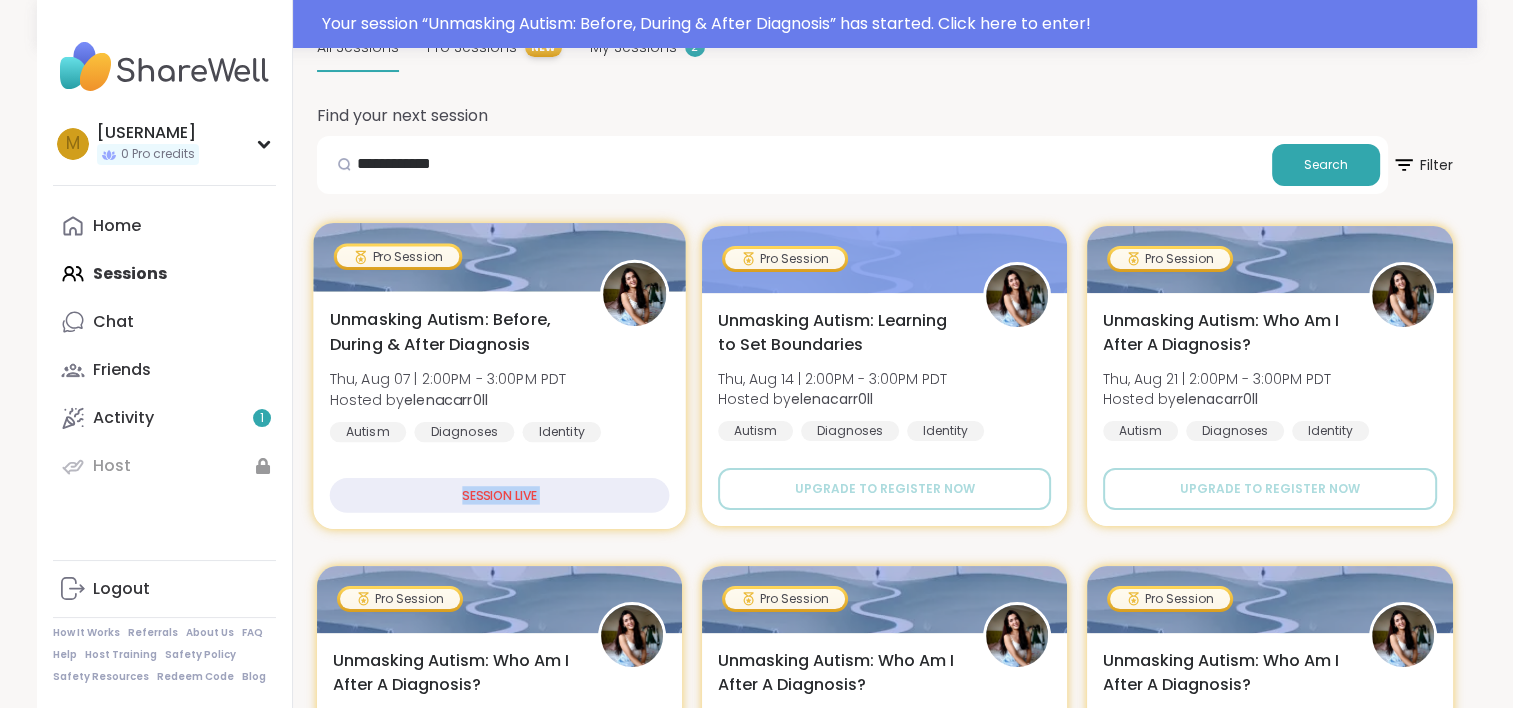 click on "SESSION LIVE" at bounding box center (499, 495) 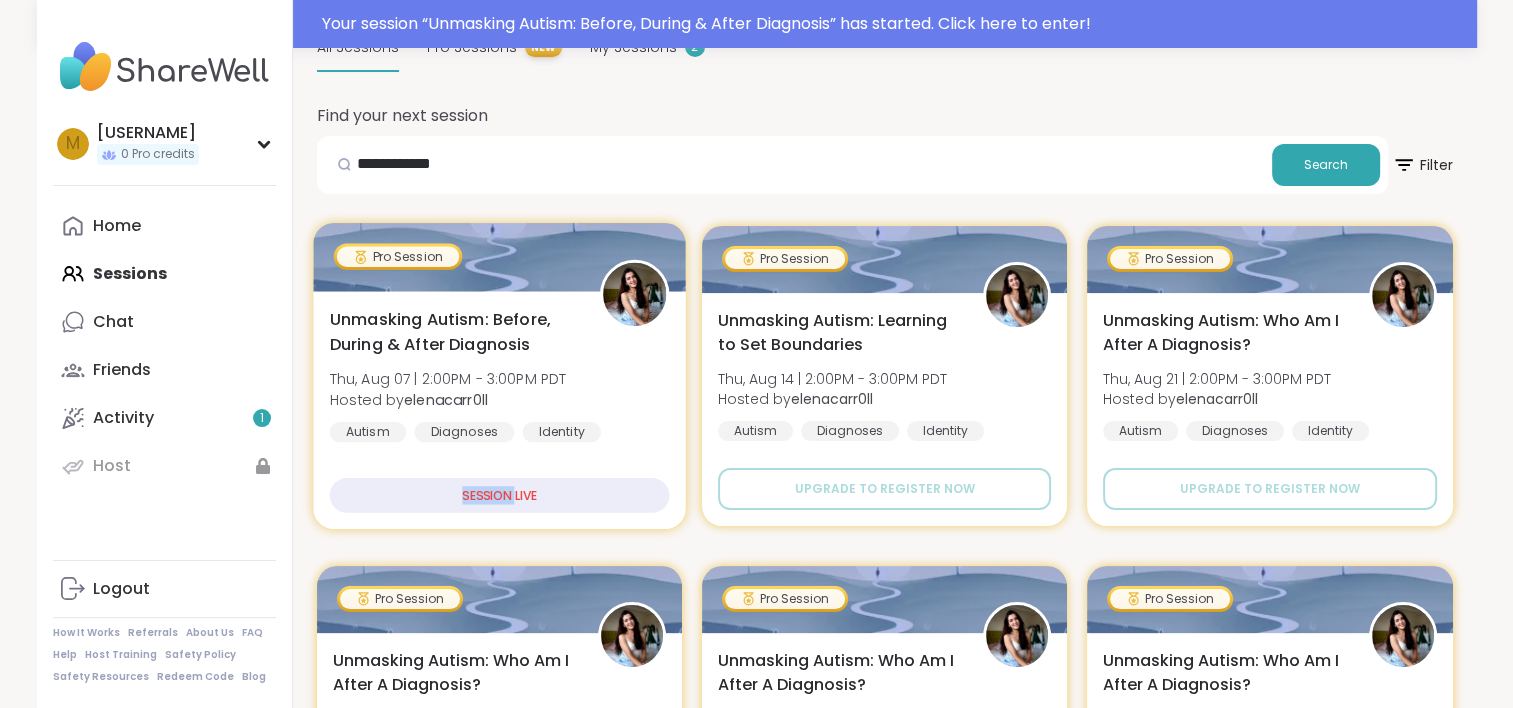 click on "SESSION LIVE" at bounding box center (499, 495) 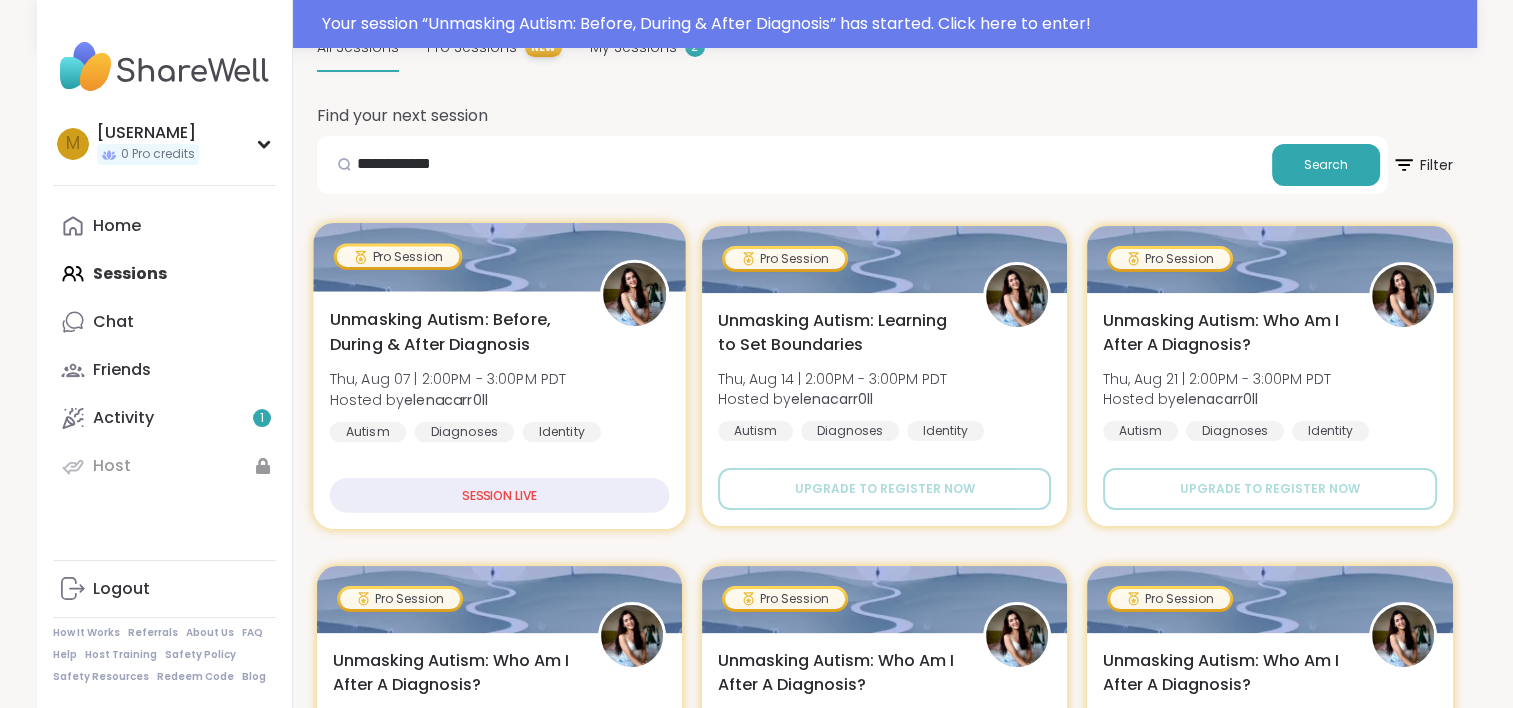 drag, startPoint x: 497, startPoint y: 486, endPoint x: 626, endPoint y: 494, distance: 129.24782 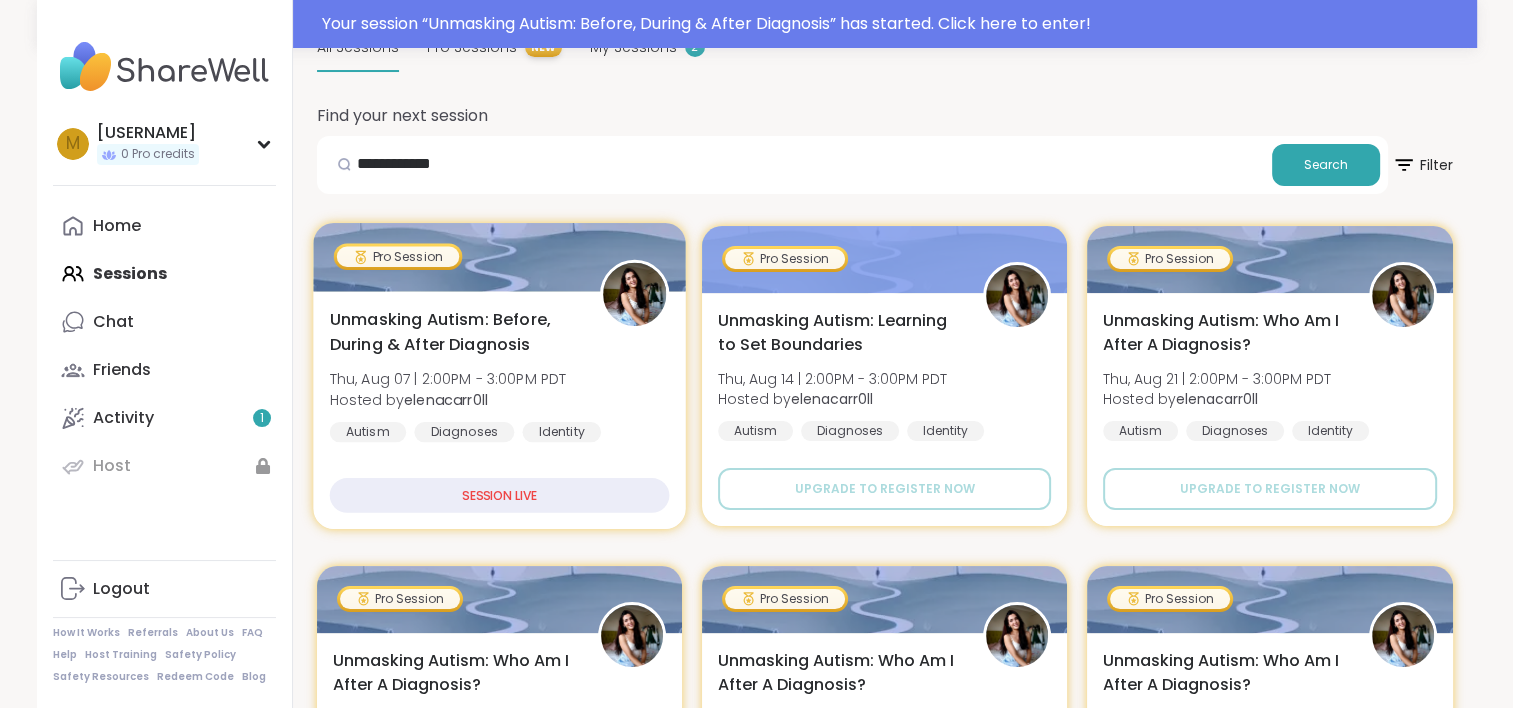 click on "SESSION LIVE" at bounding box center [499, 495] 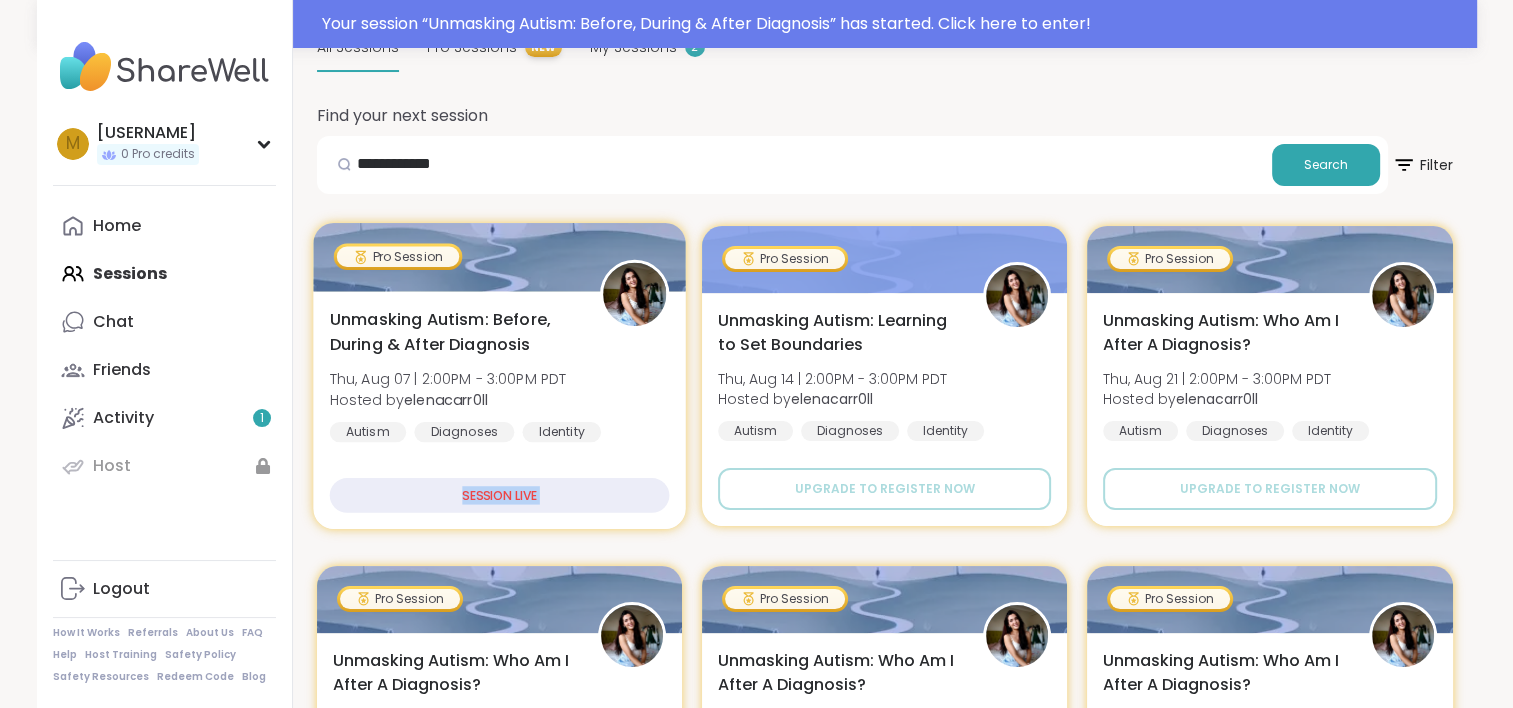 click on "SESSION LIVE" at bounding box center [499, 495] 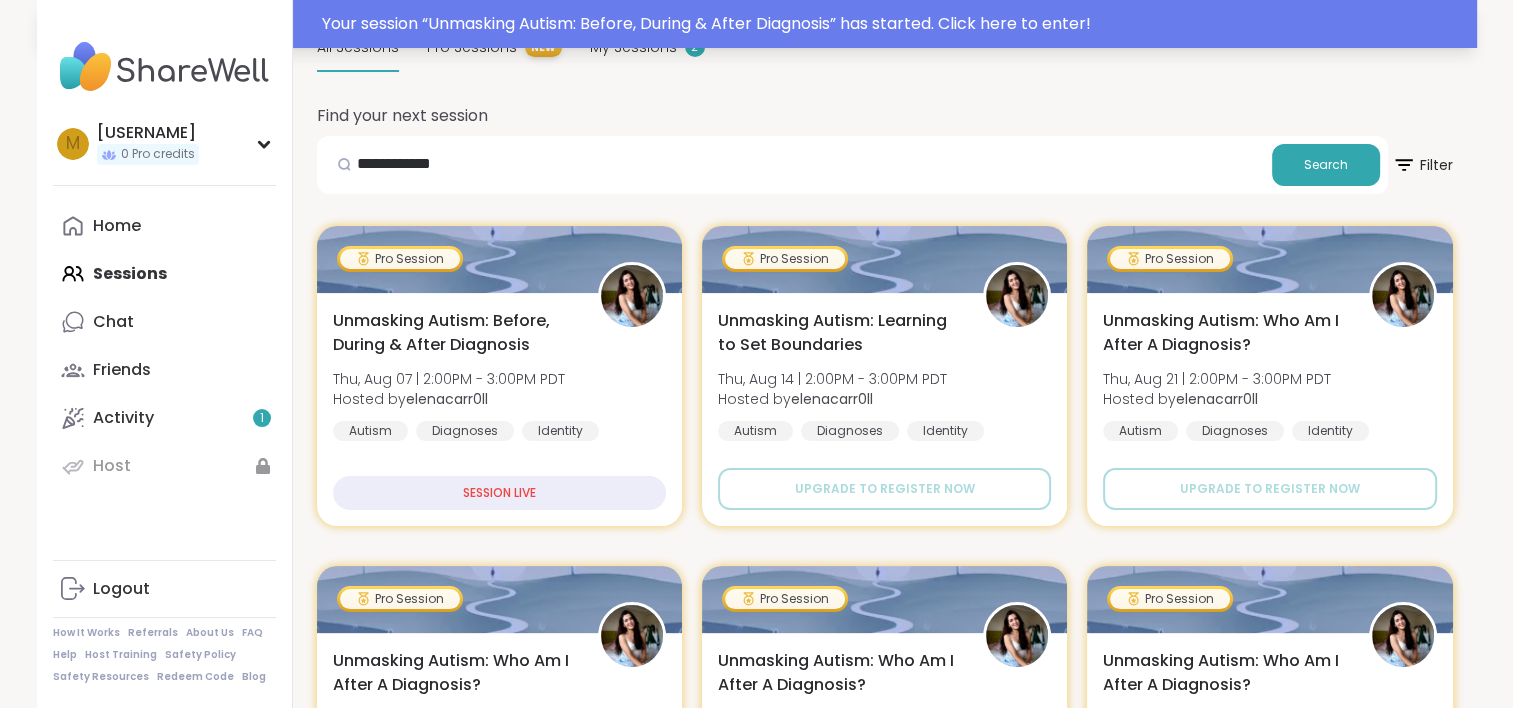 click on "Your session “ Unmasking Autism: Before, During & After Diagnosis ” has started. Click here to enter!" at bounding box center [893, 24] 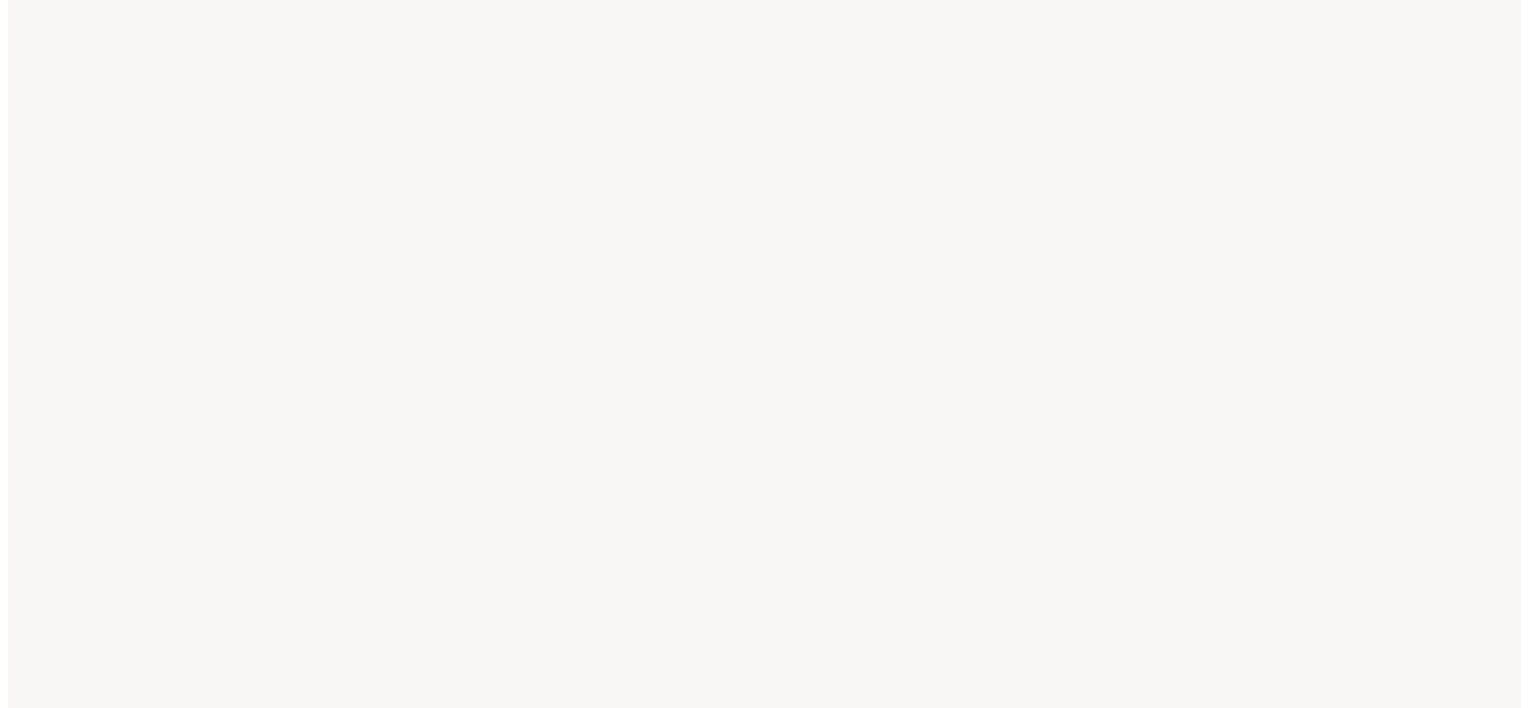 scroll, scrollTop: 0, scrollLeft: 0, axis: both 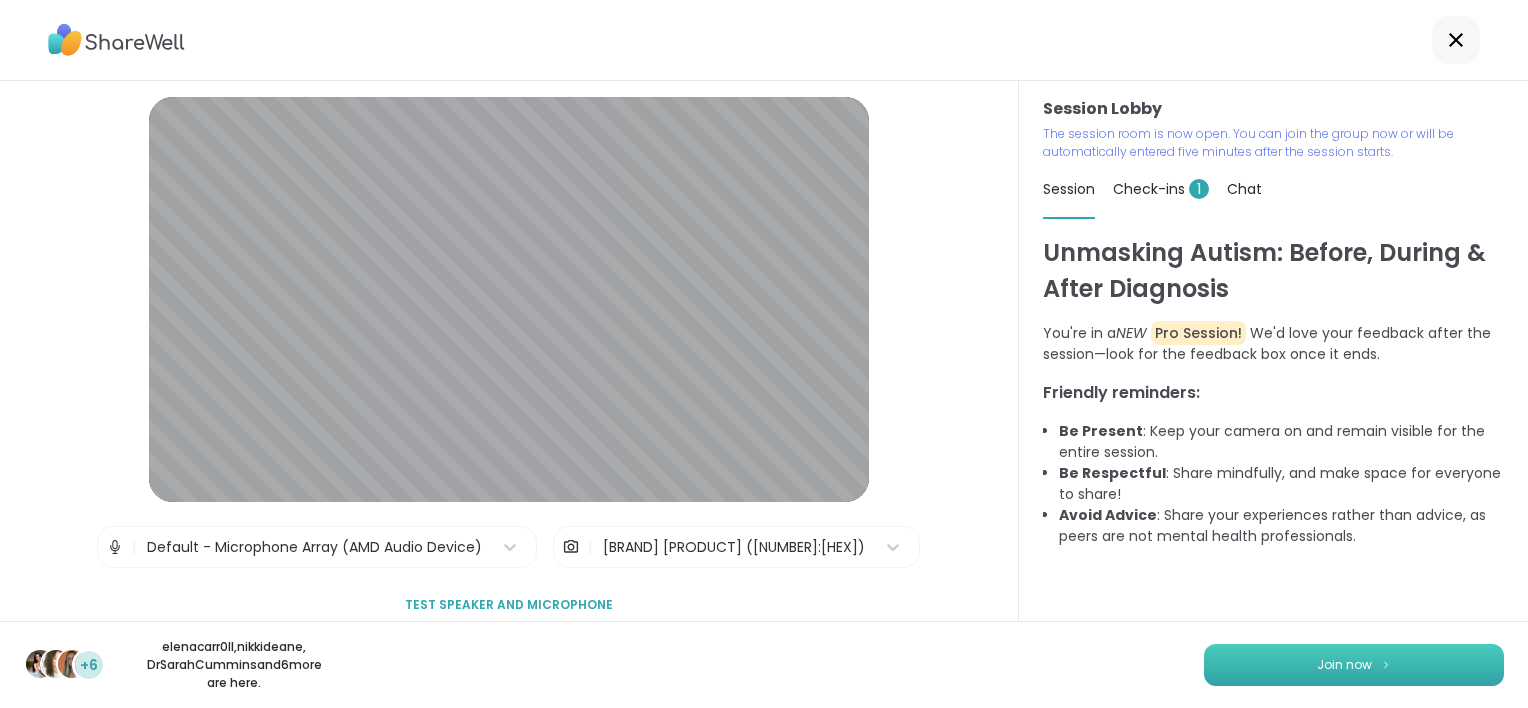 click on "Join now" at bounding box center (1354, 665) 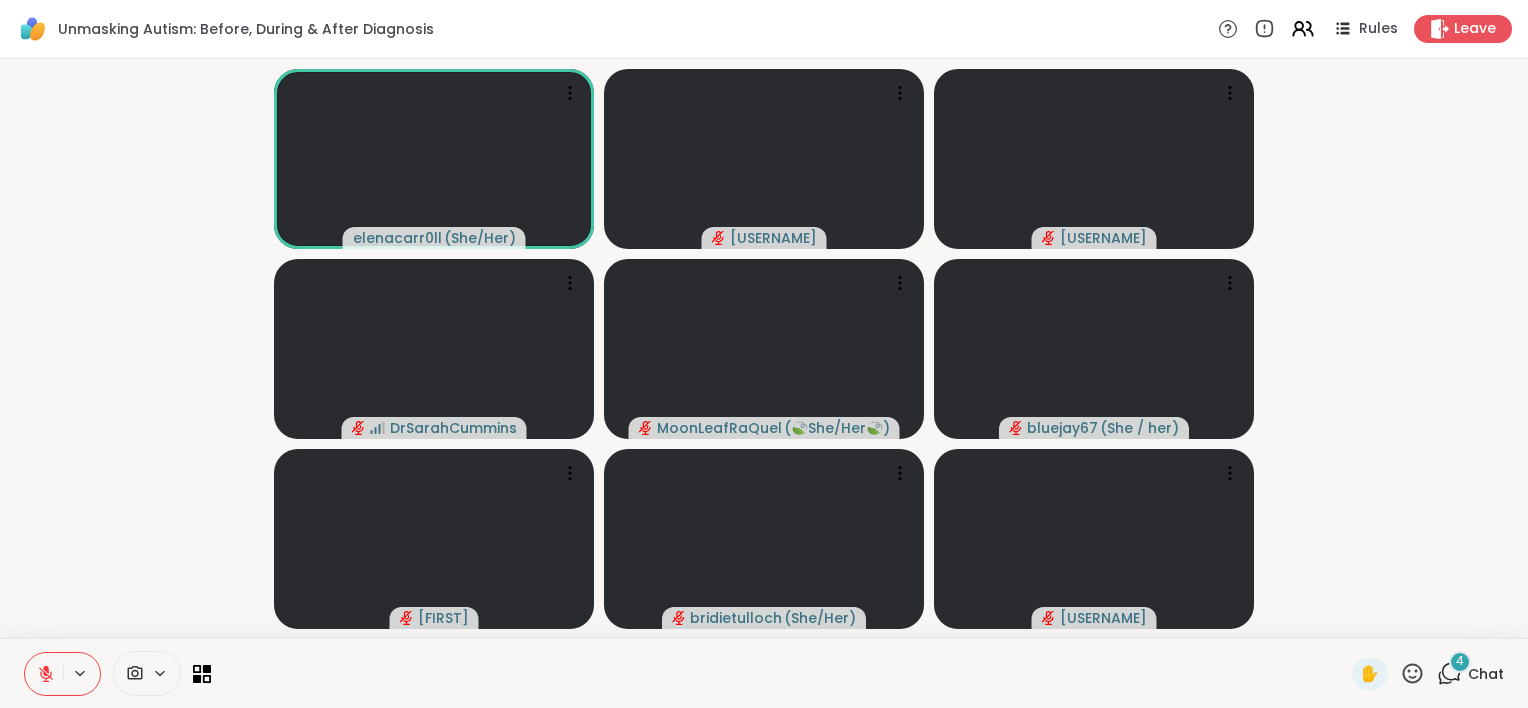 click 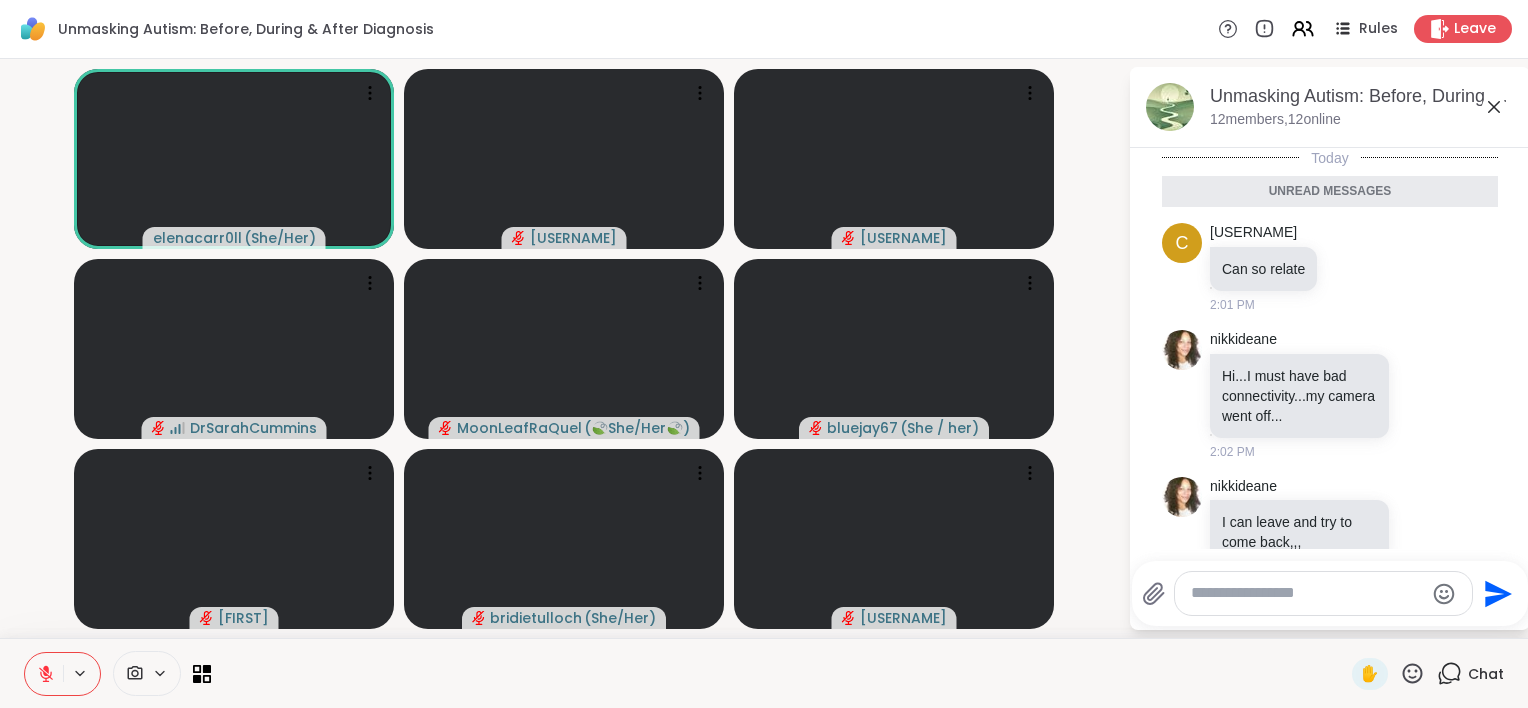 scroll, scrollTop: 152, scrollLeft: 0, axis: vertical 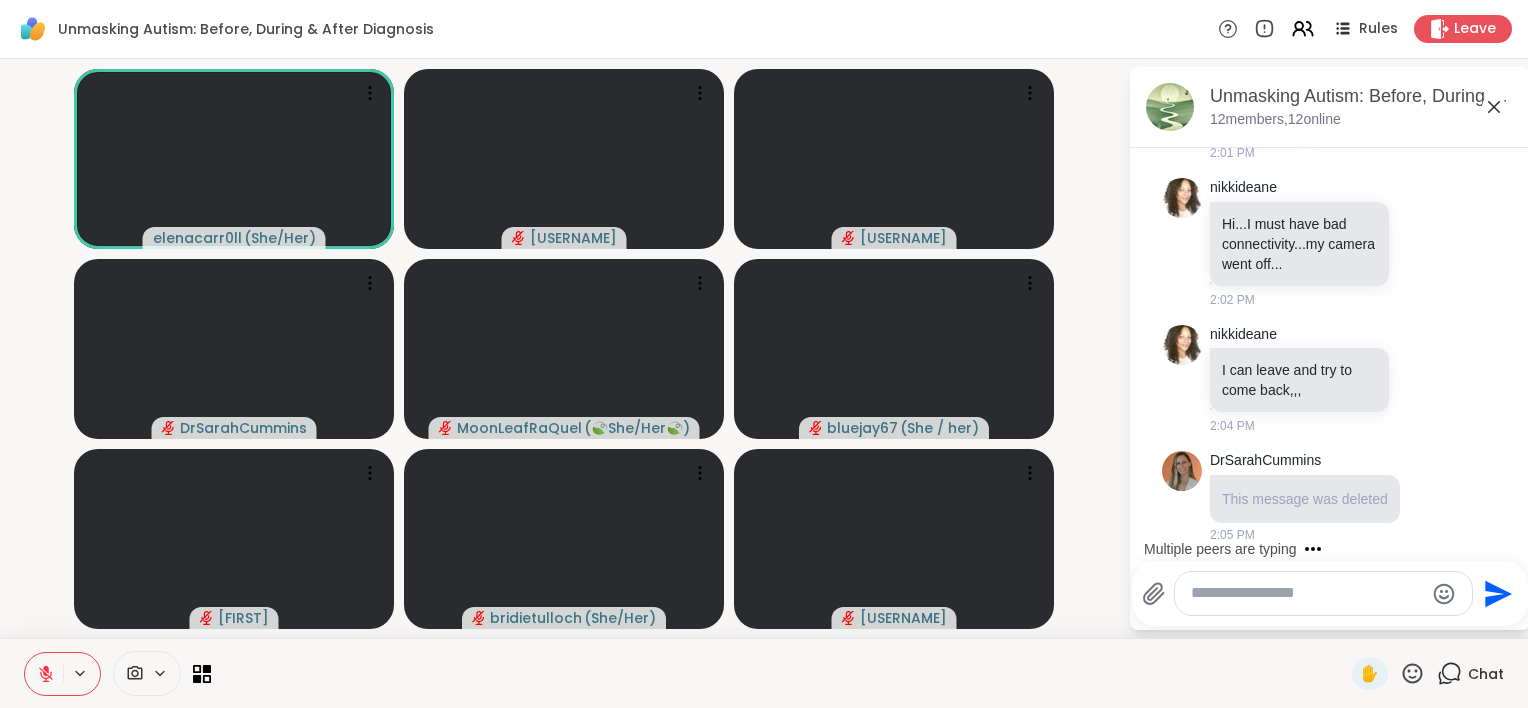 click at bounding box center [1307, 593] 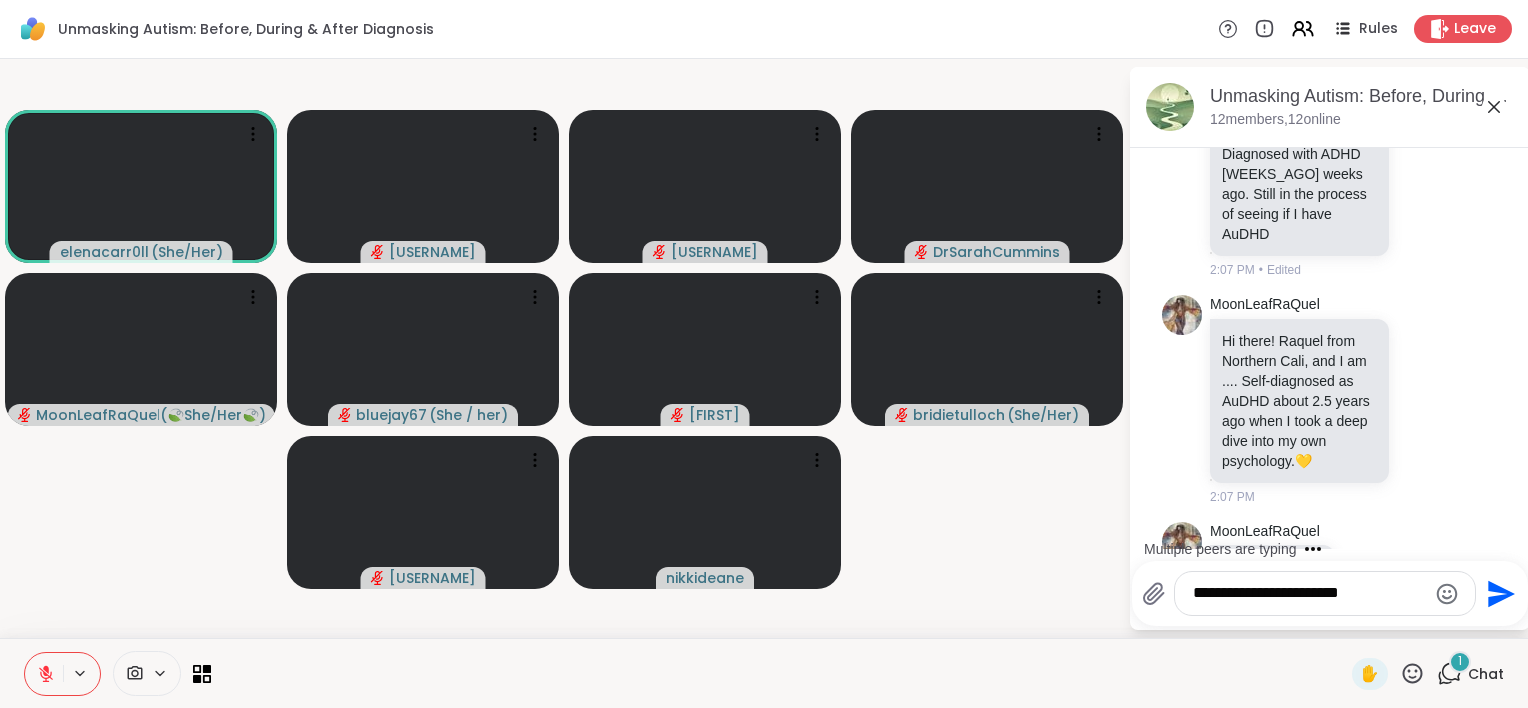 scroll, scrollTop: 1036, scrollLeft: 0, axis: vertical 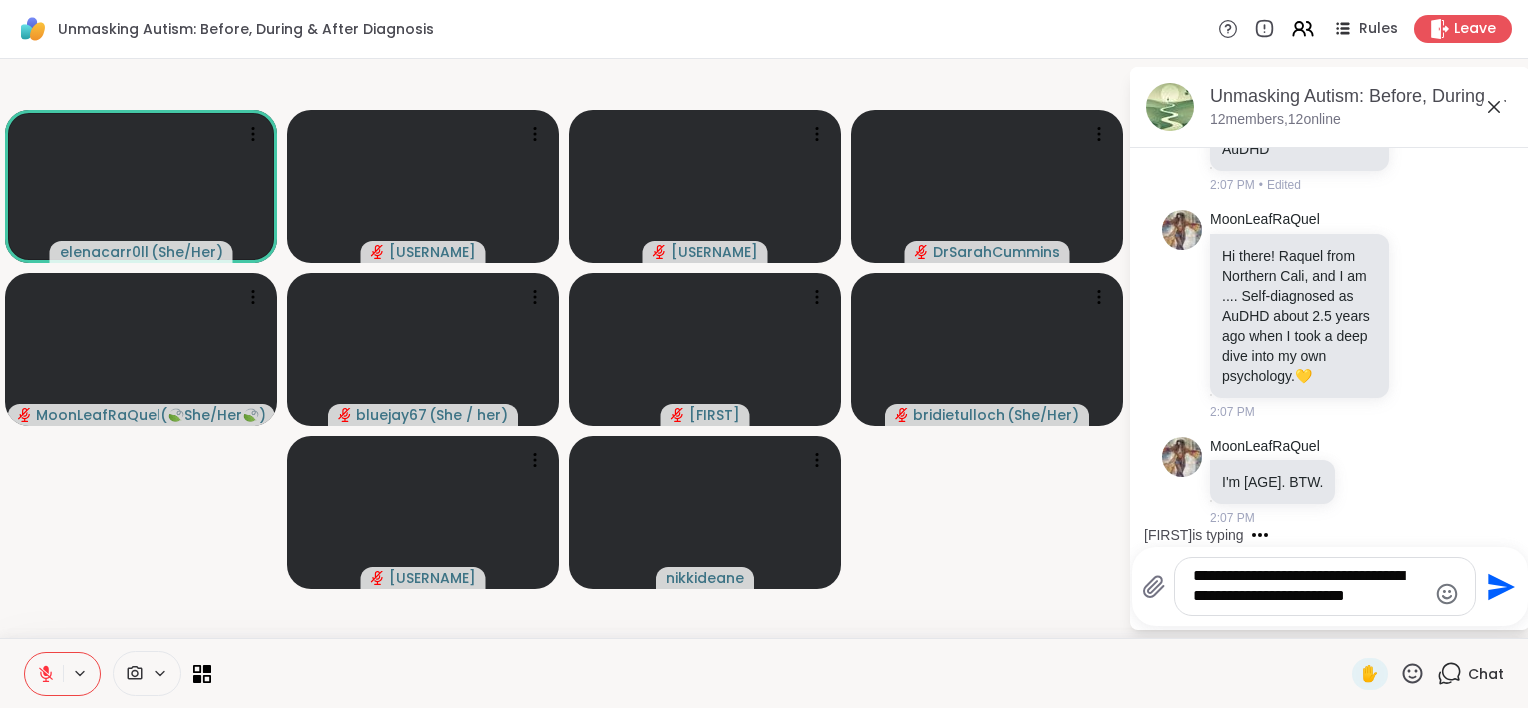 type on "**********" 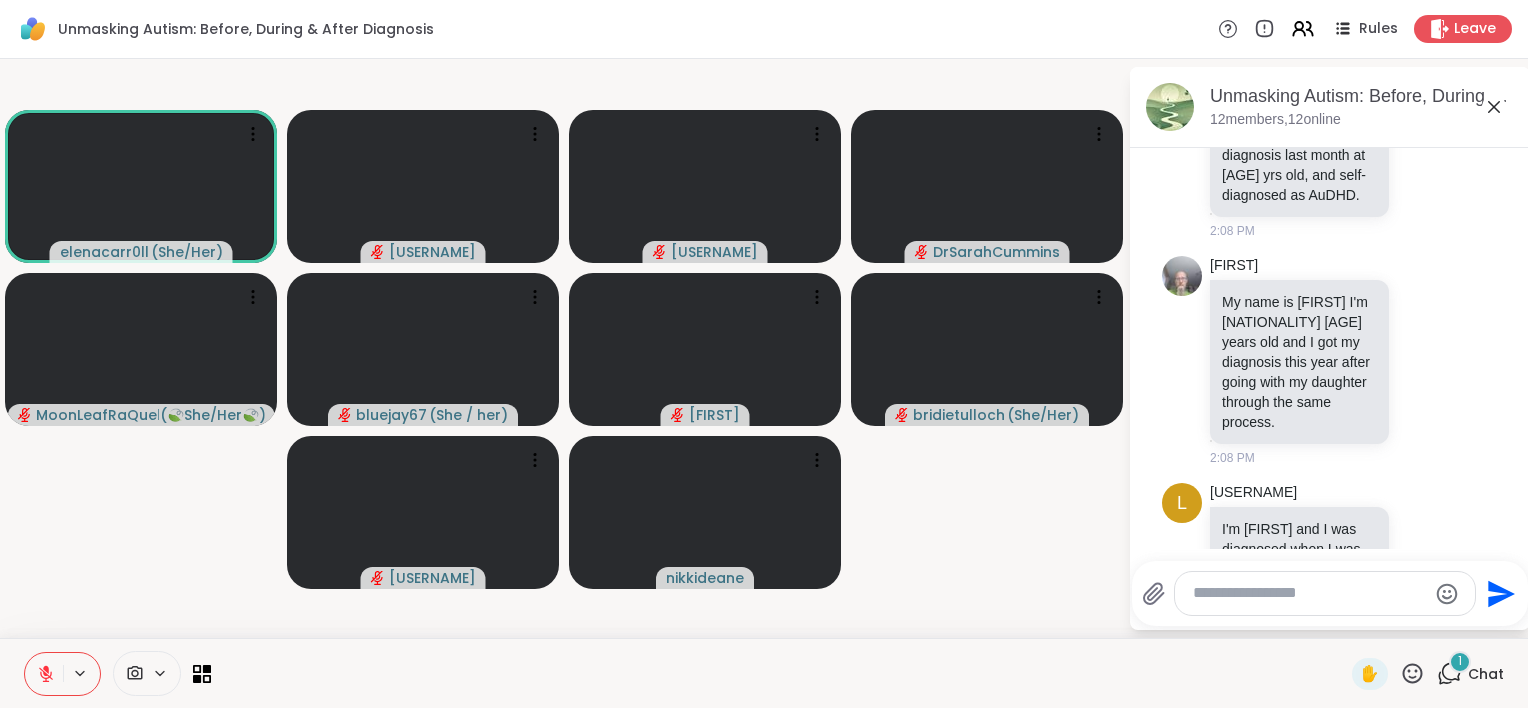 scroll, scrollTop: 1960, scrollLeft: 0, axis: vertical 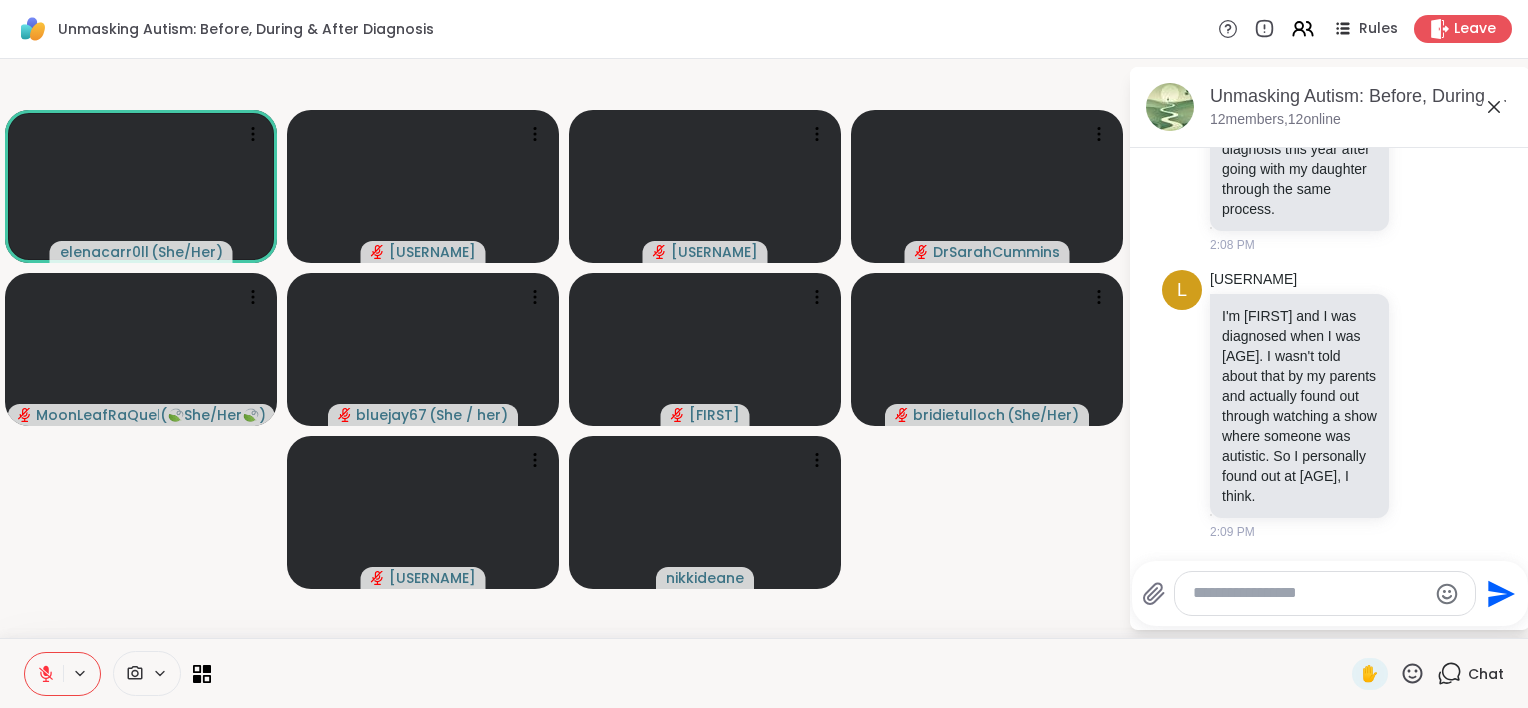 click at bounding box center (1309, 593) 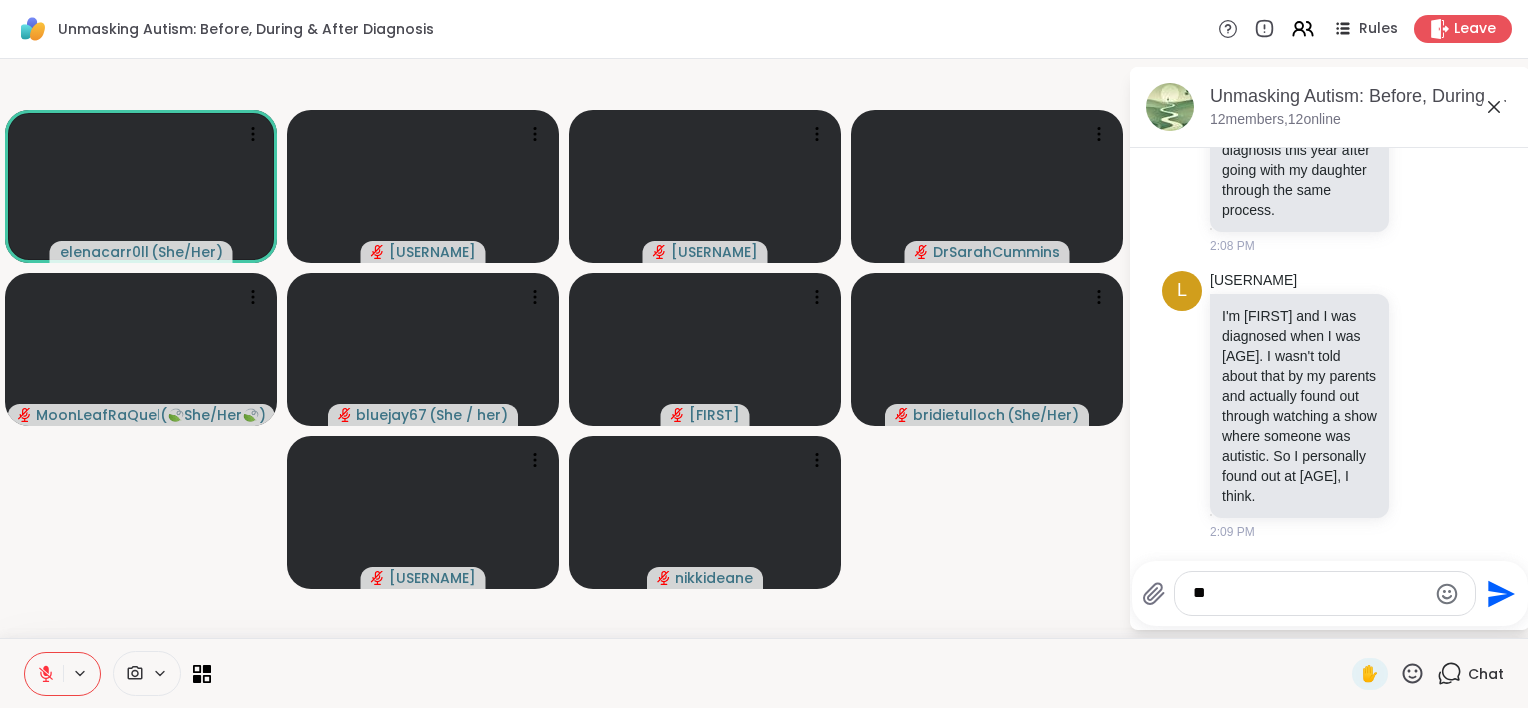 scroll, scrollTop: 2017, scrollLeft: 0, axis: vertical 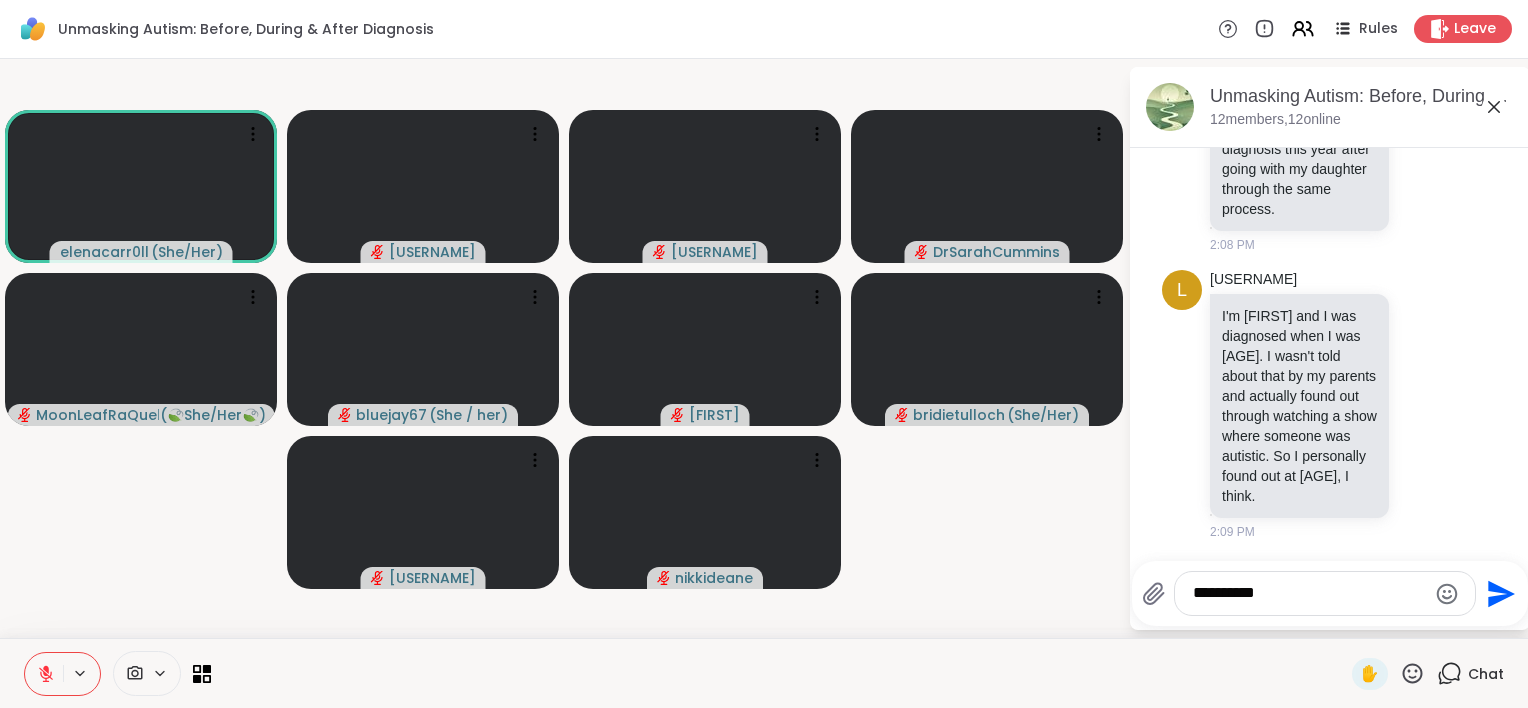 type on "**********" 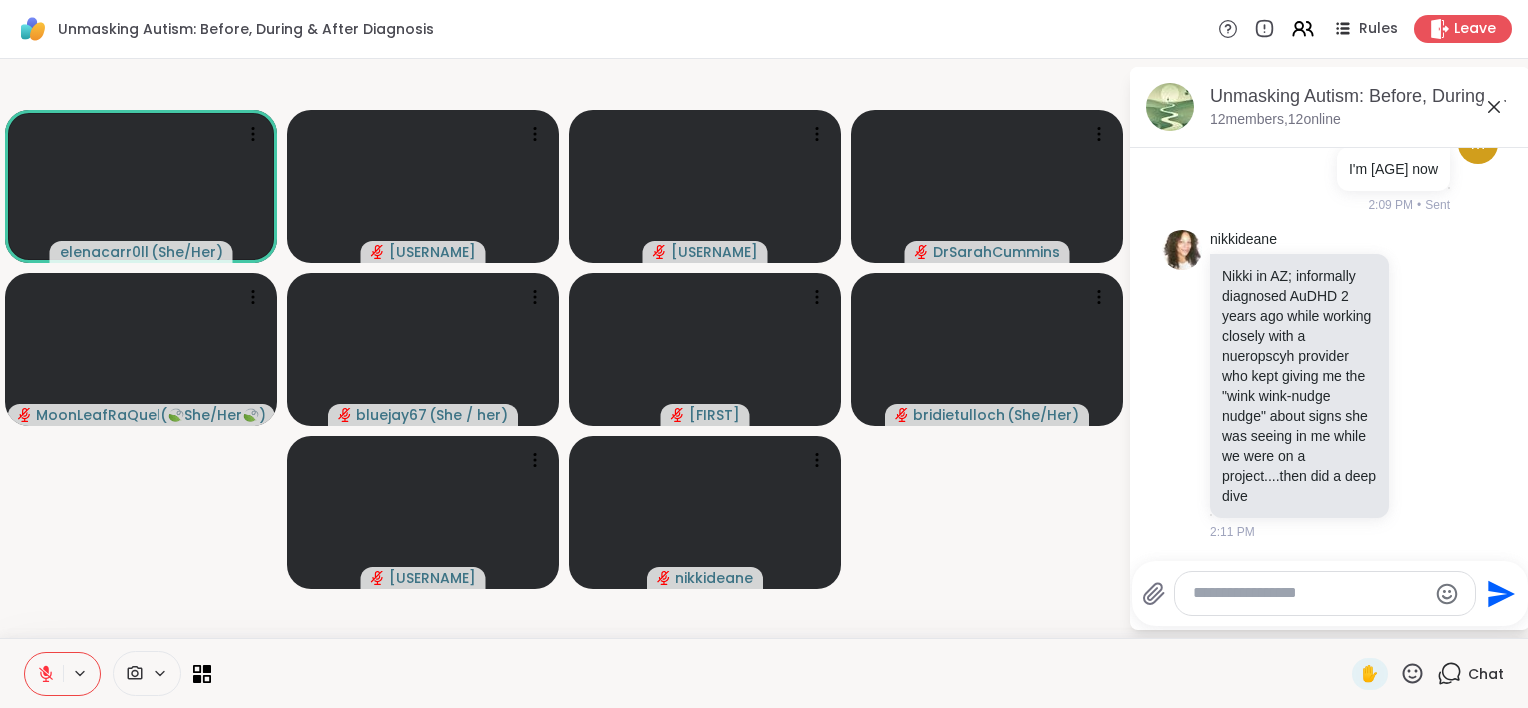 scroll, scrollTop: 2499, scrollLeft: 0, axis: vertical 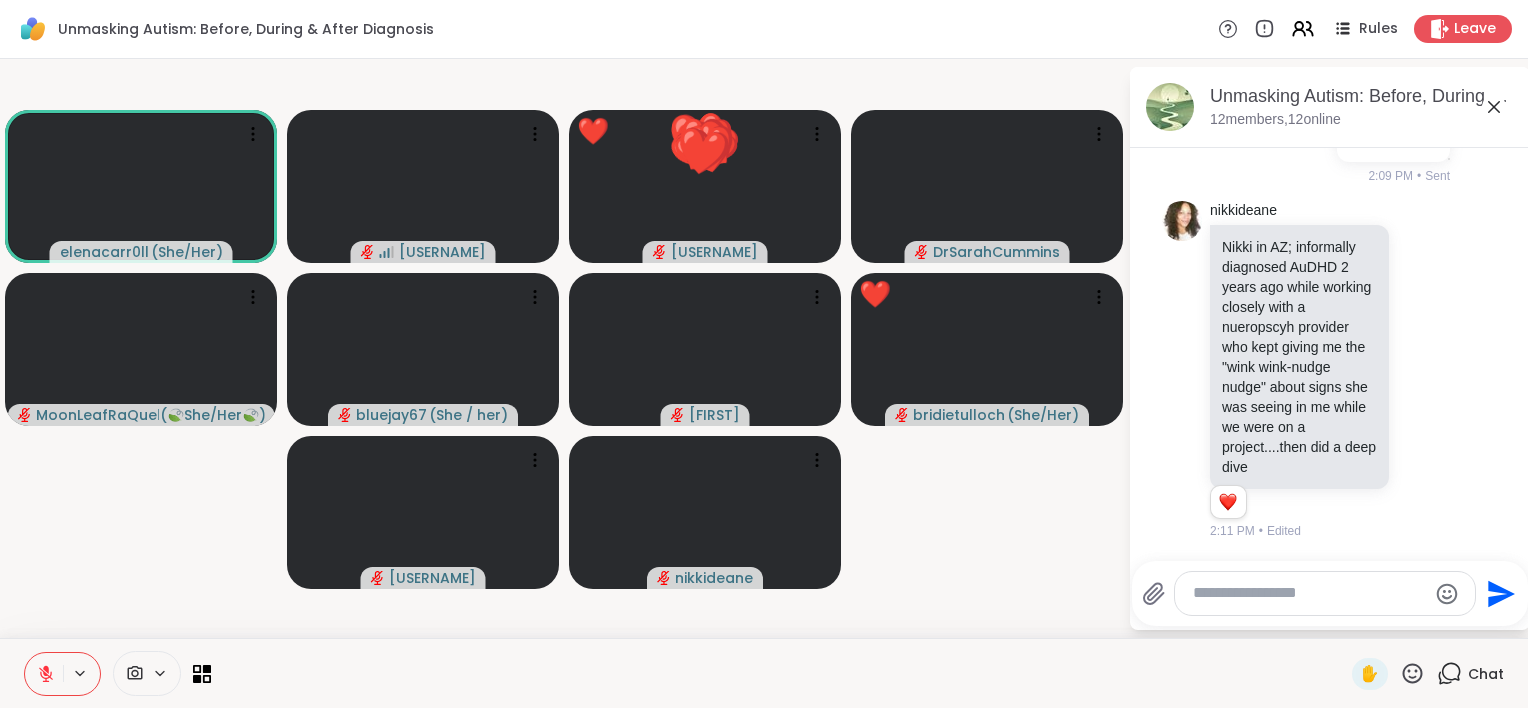 click 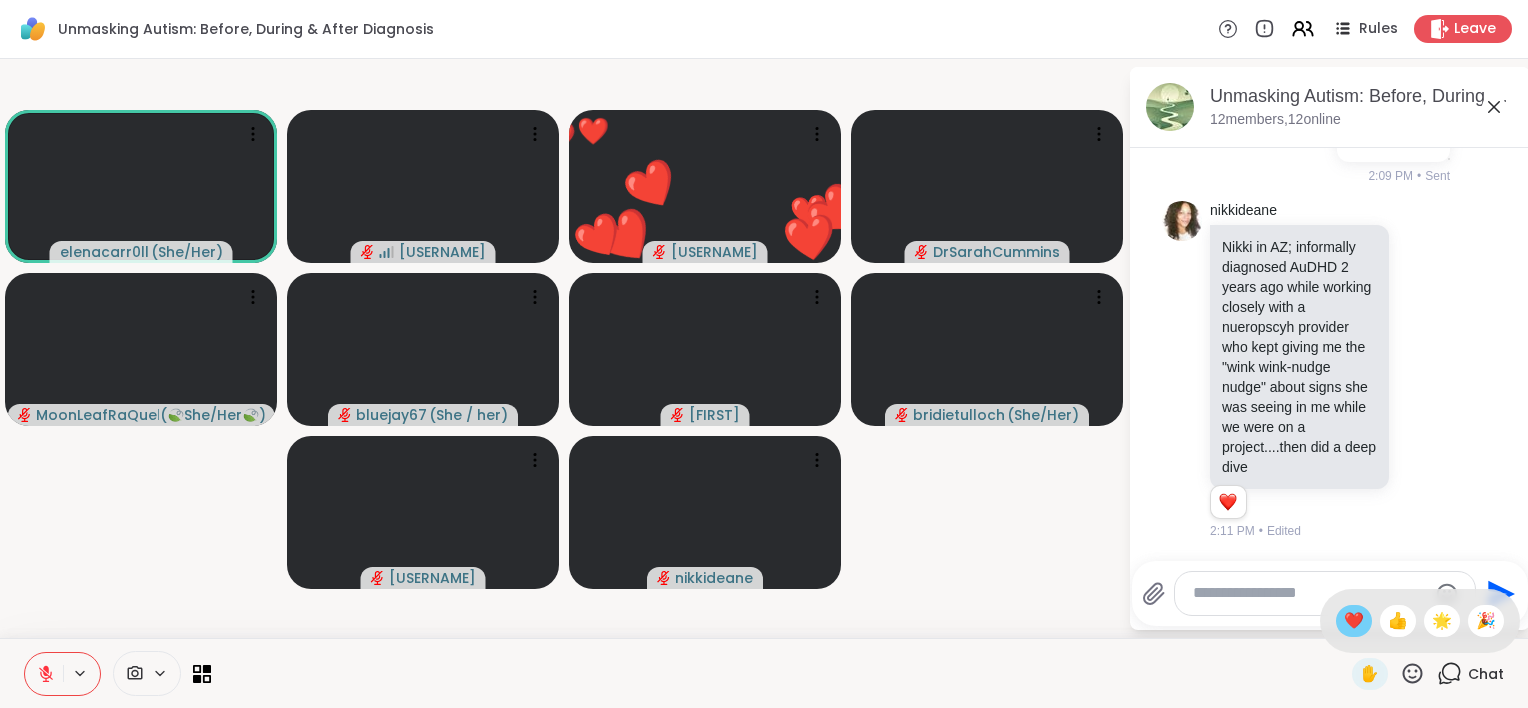 click on "❤️" at bounding box center (1354, 621) 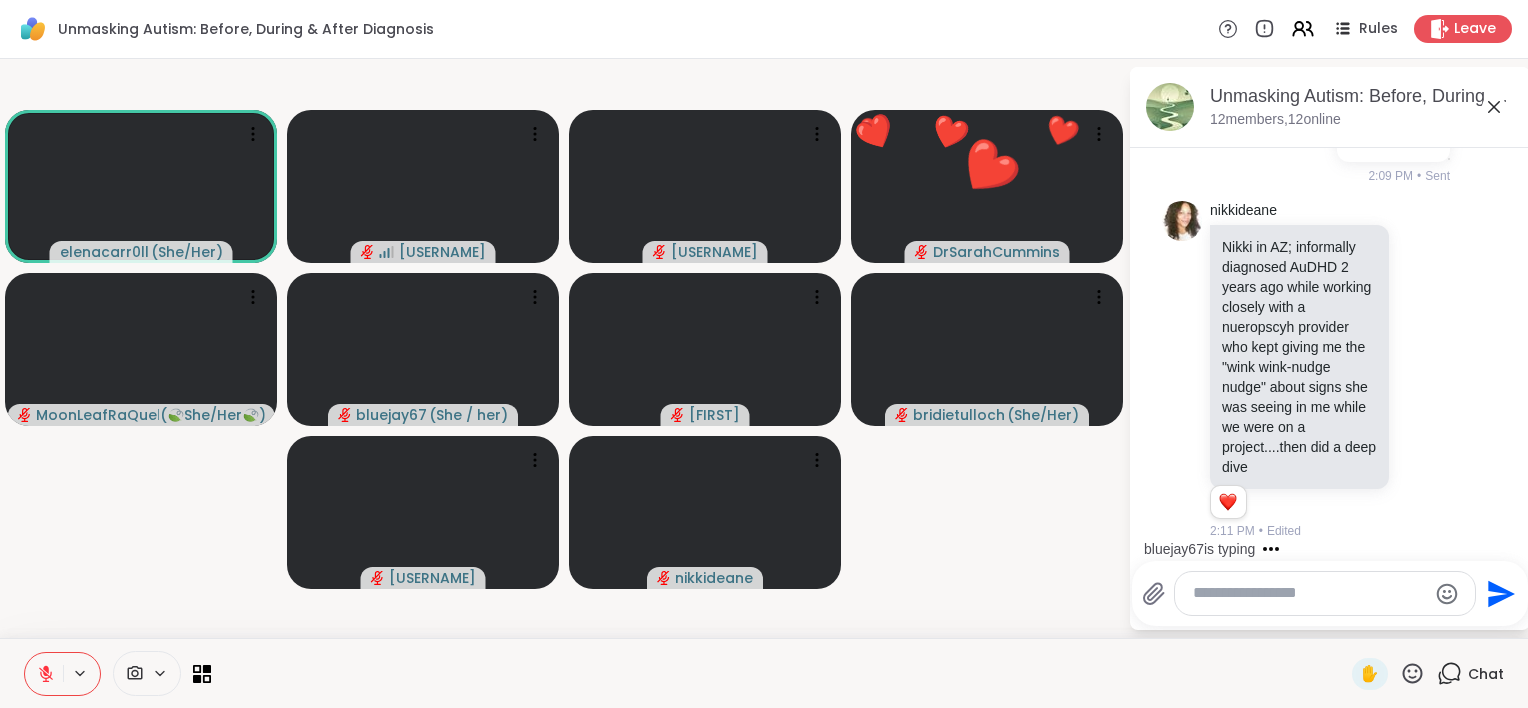 scroll, scrollTop: 2644, scrollLeft: 0, axis: vertical 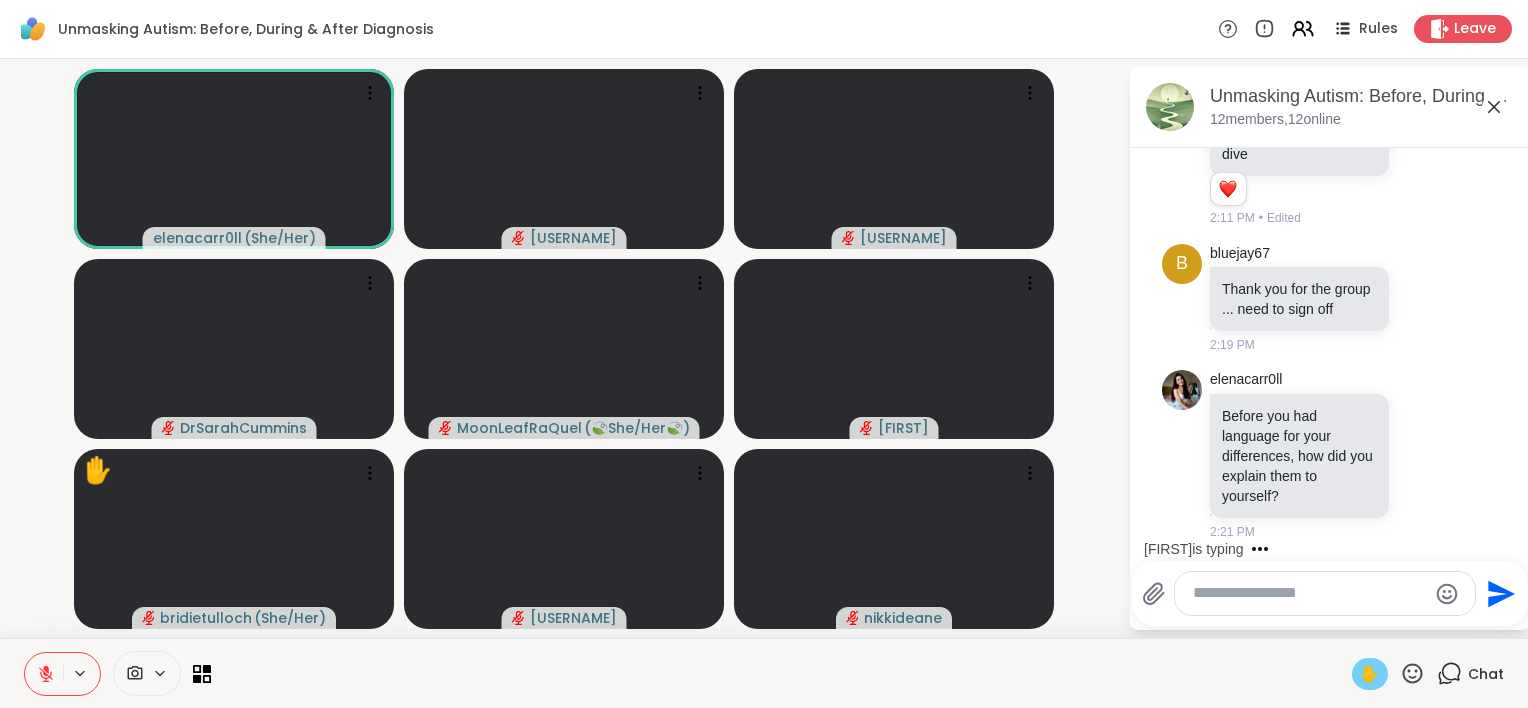 click on "✋" at bounding box center (1370, 674) 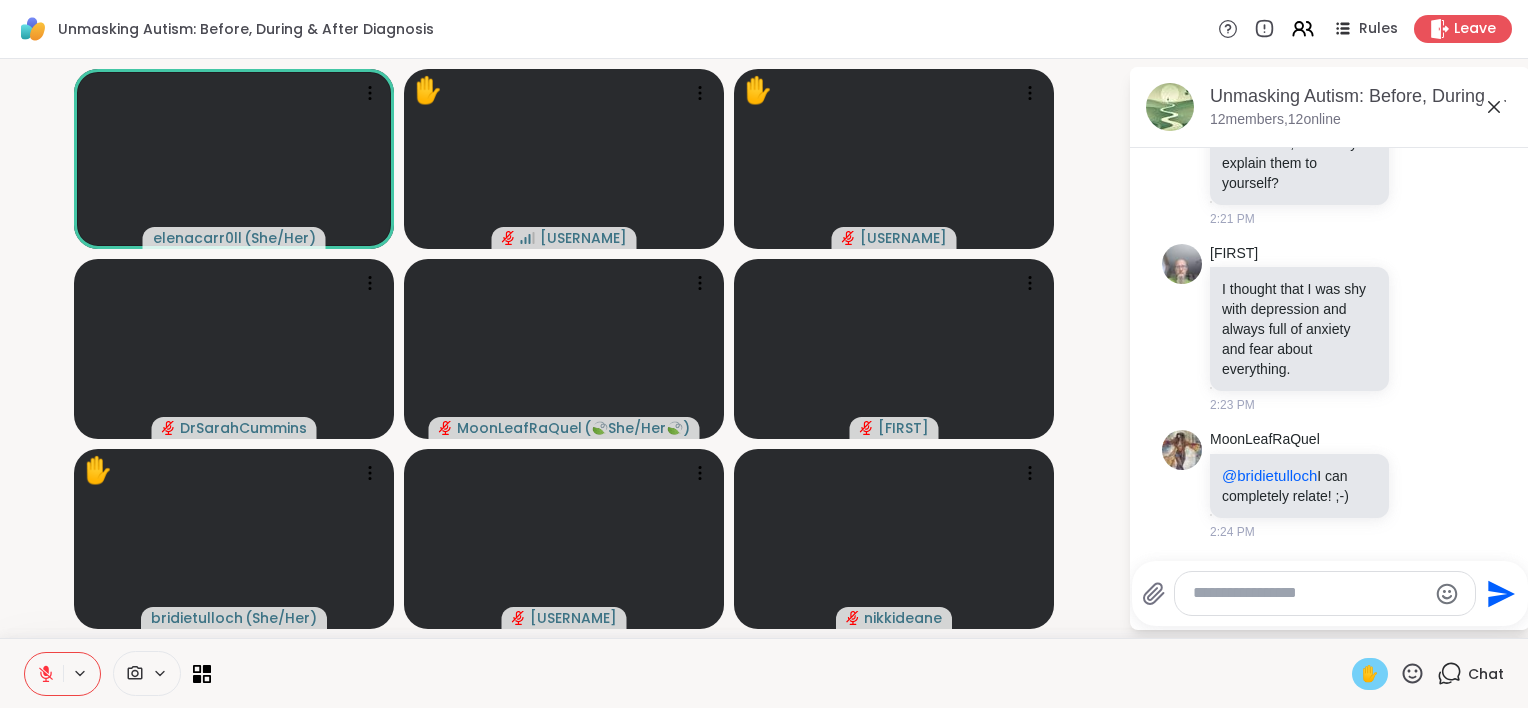 scroll, scrollTop: 3429, scrollLeft: 0, axis: vertical 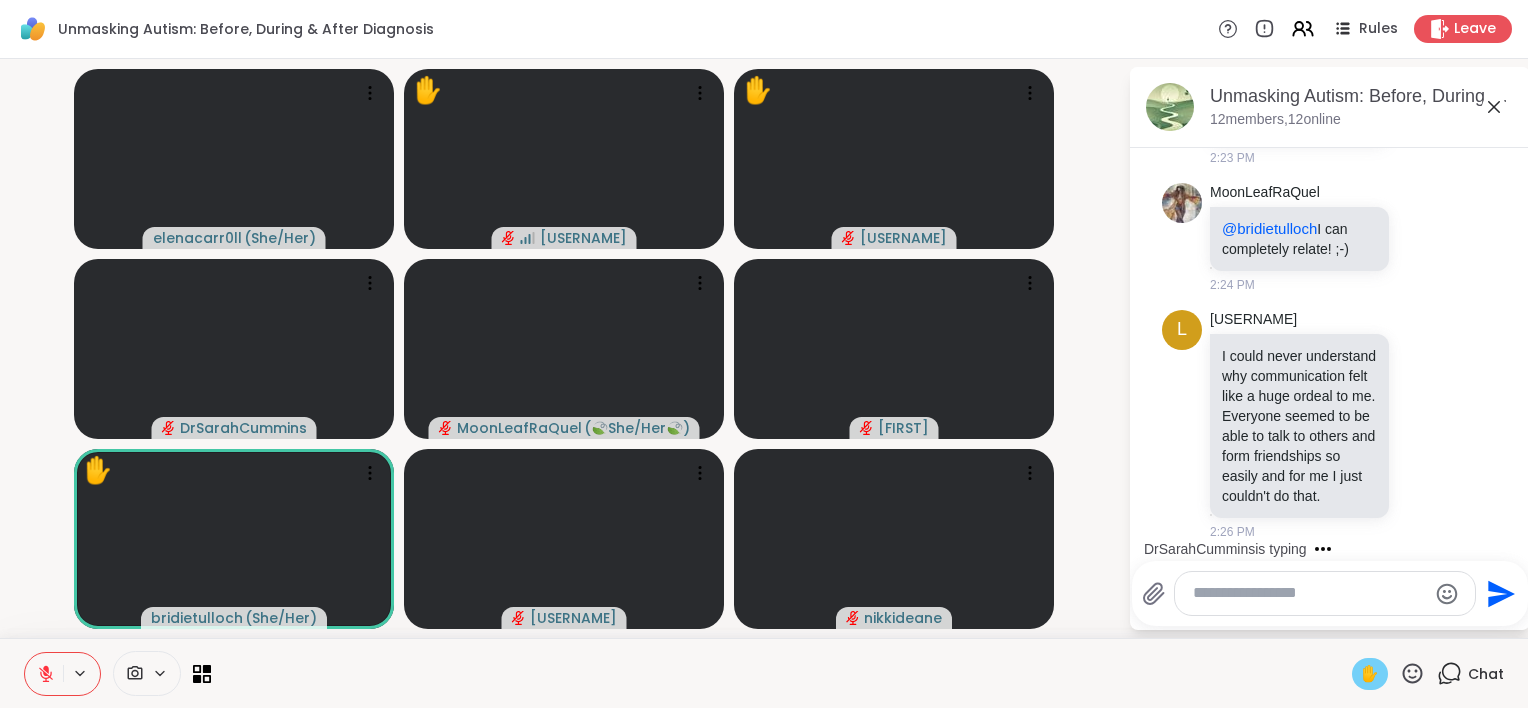 click at bounding box center [1309, 593] 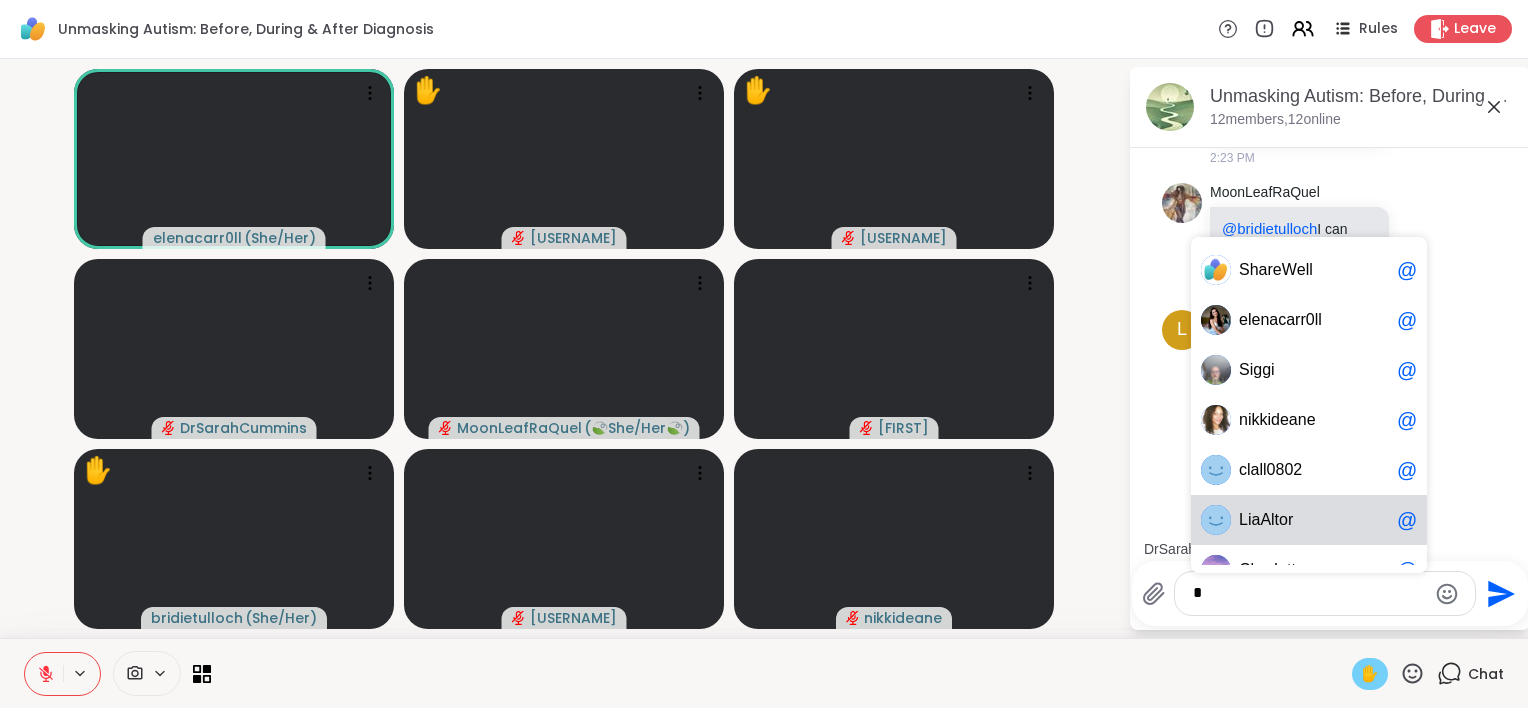 click on "[USERNAME]" at bounding box center (1314, 520) 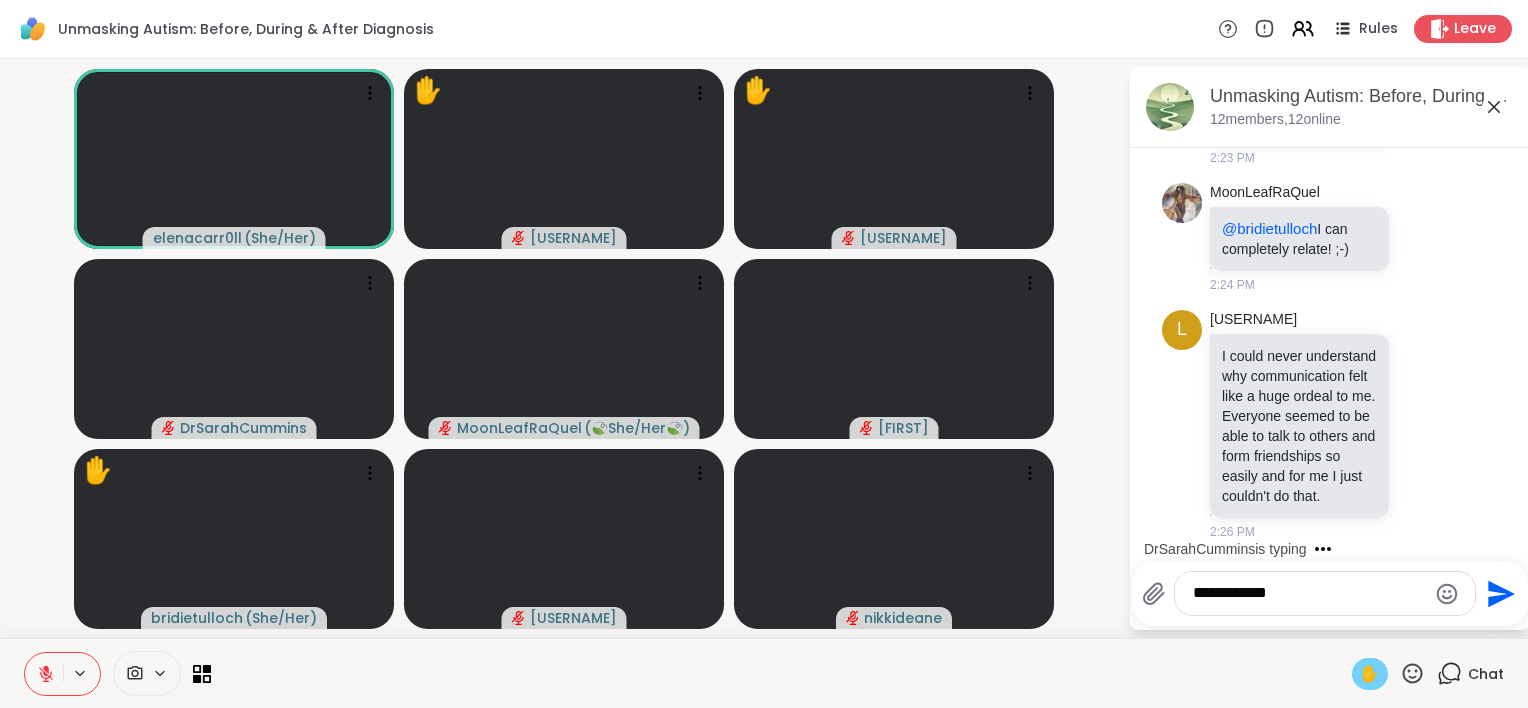 scroll, scrollTop: 3656, scrollLeft: 0, axis: vertical 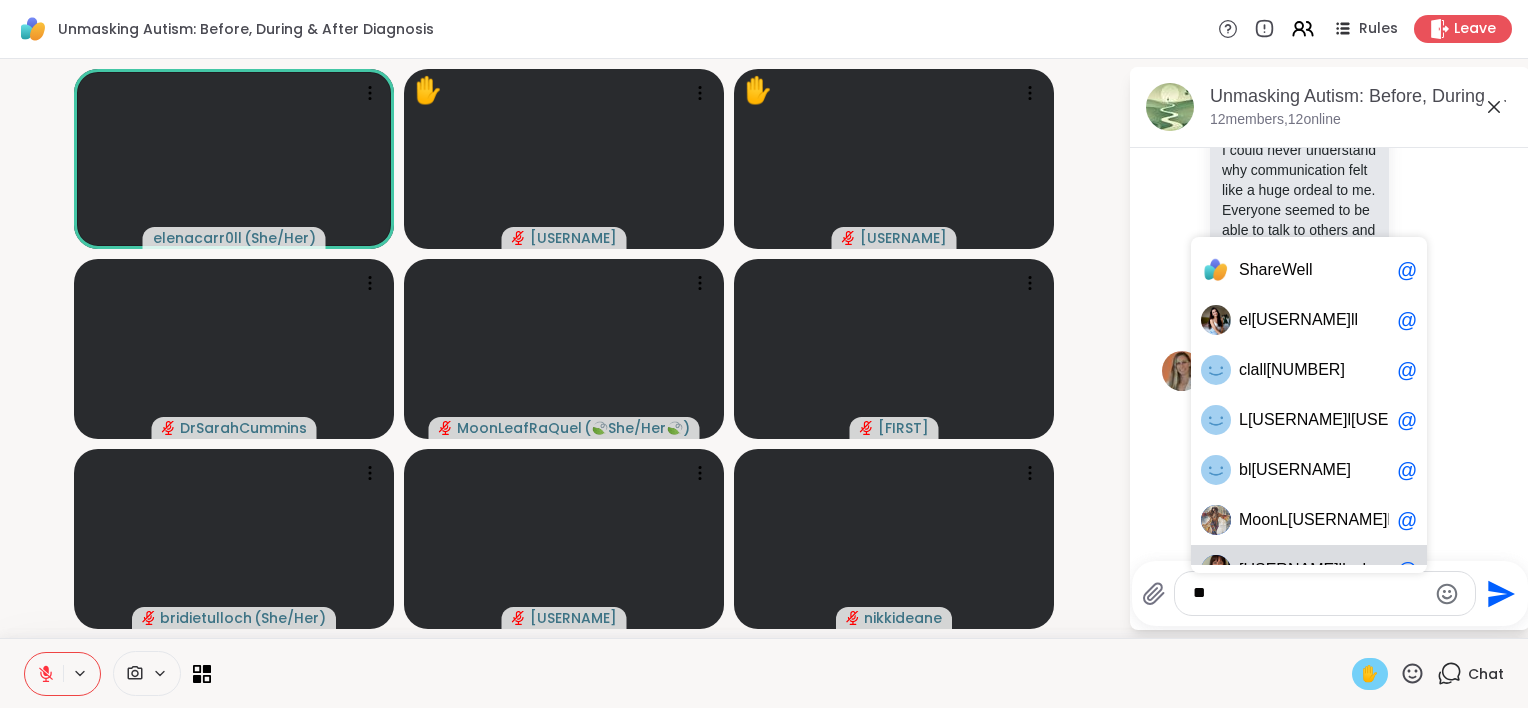 type on "*" 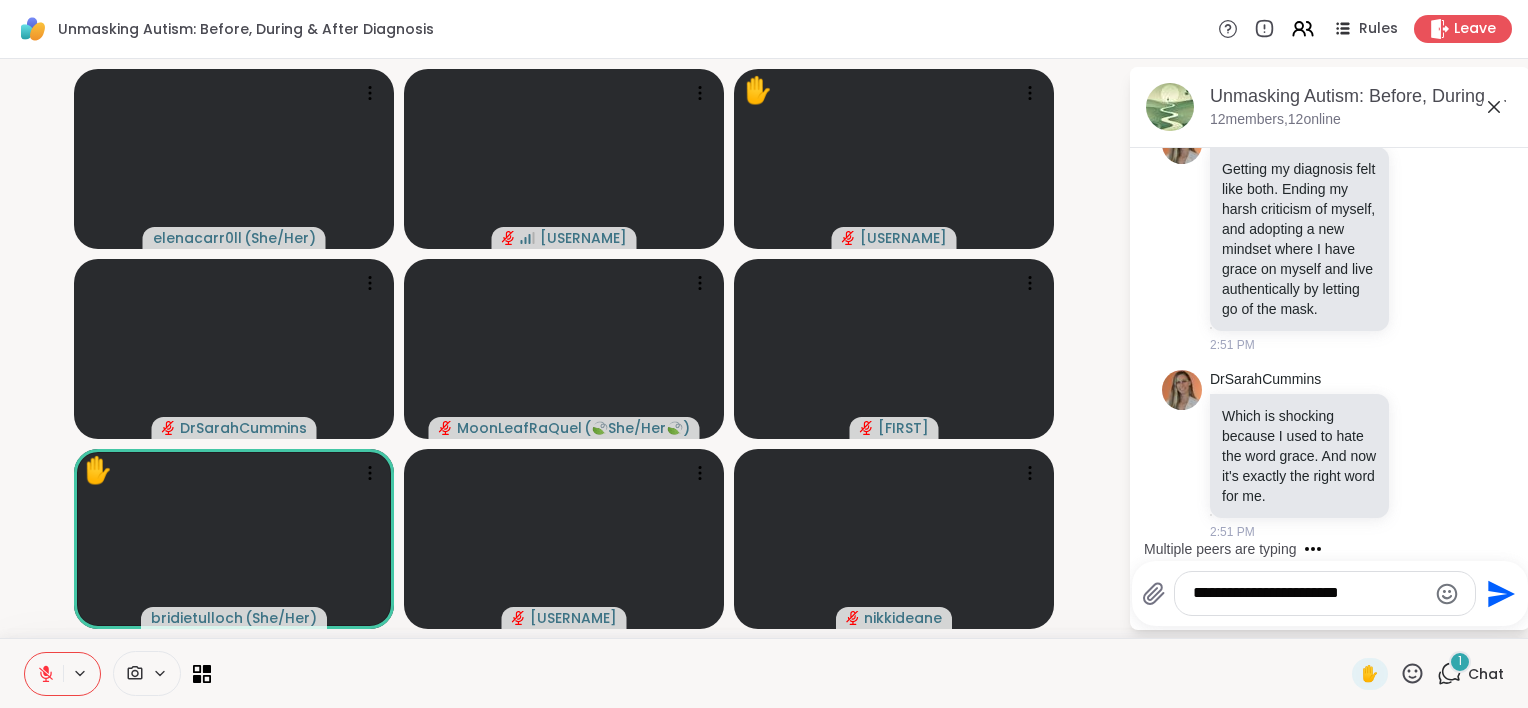 scroll, scrollTop: 4865, scrollLeft: 0, axis: vertical 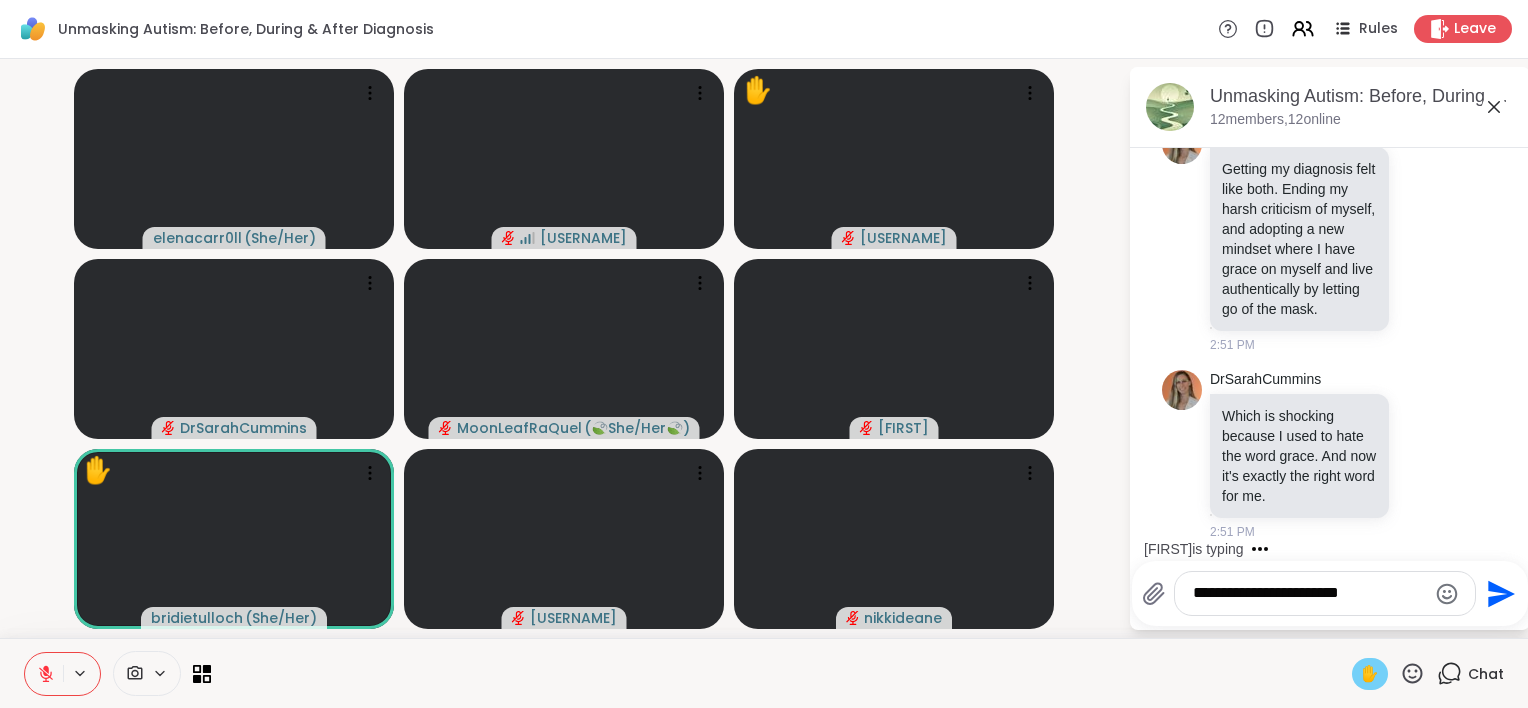type on "**********" 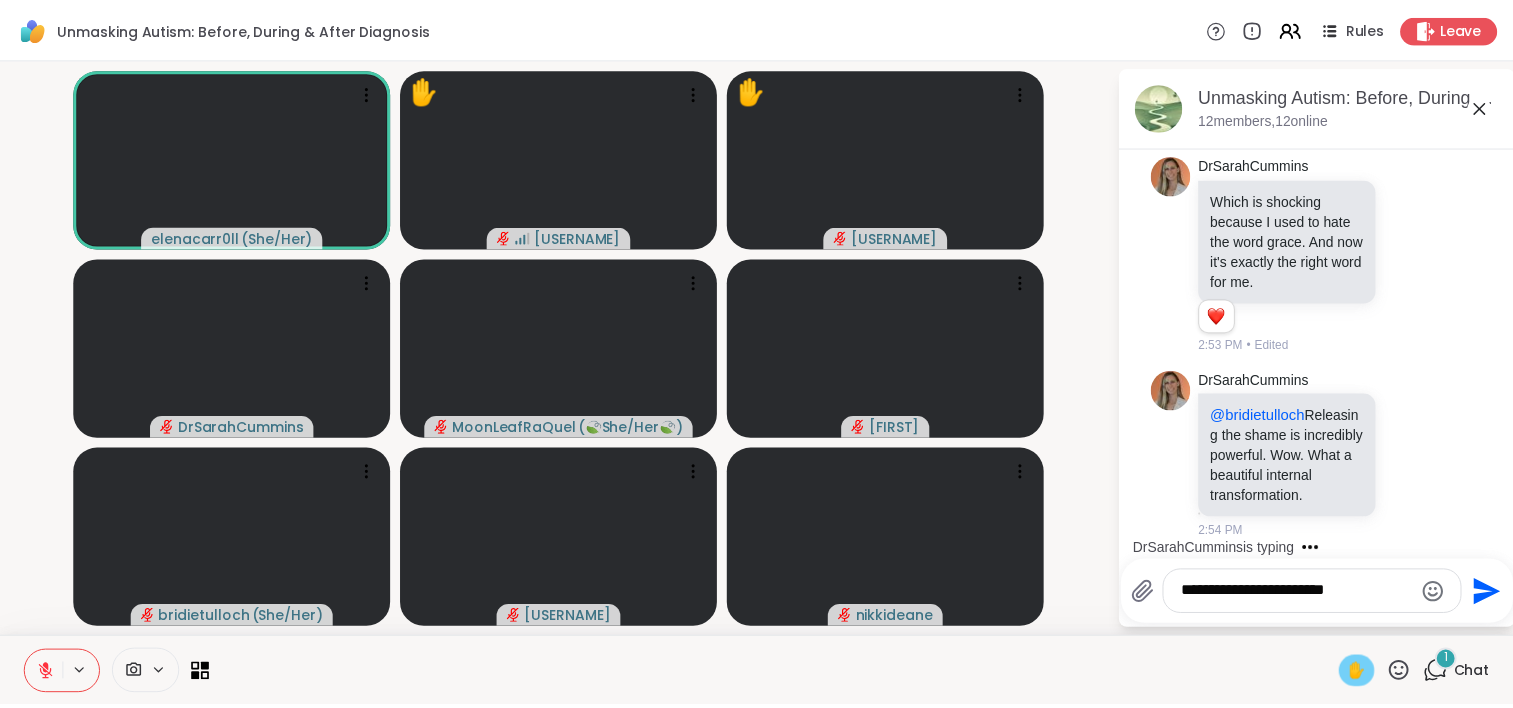scroll, scrollTop: 5100, scrollLeft: 0, axis: vertical 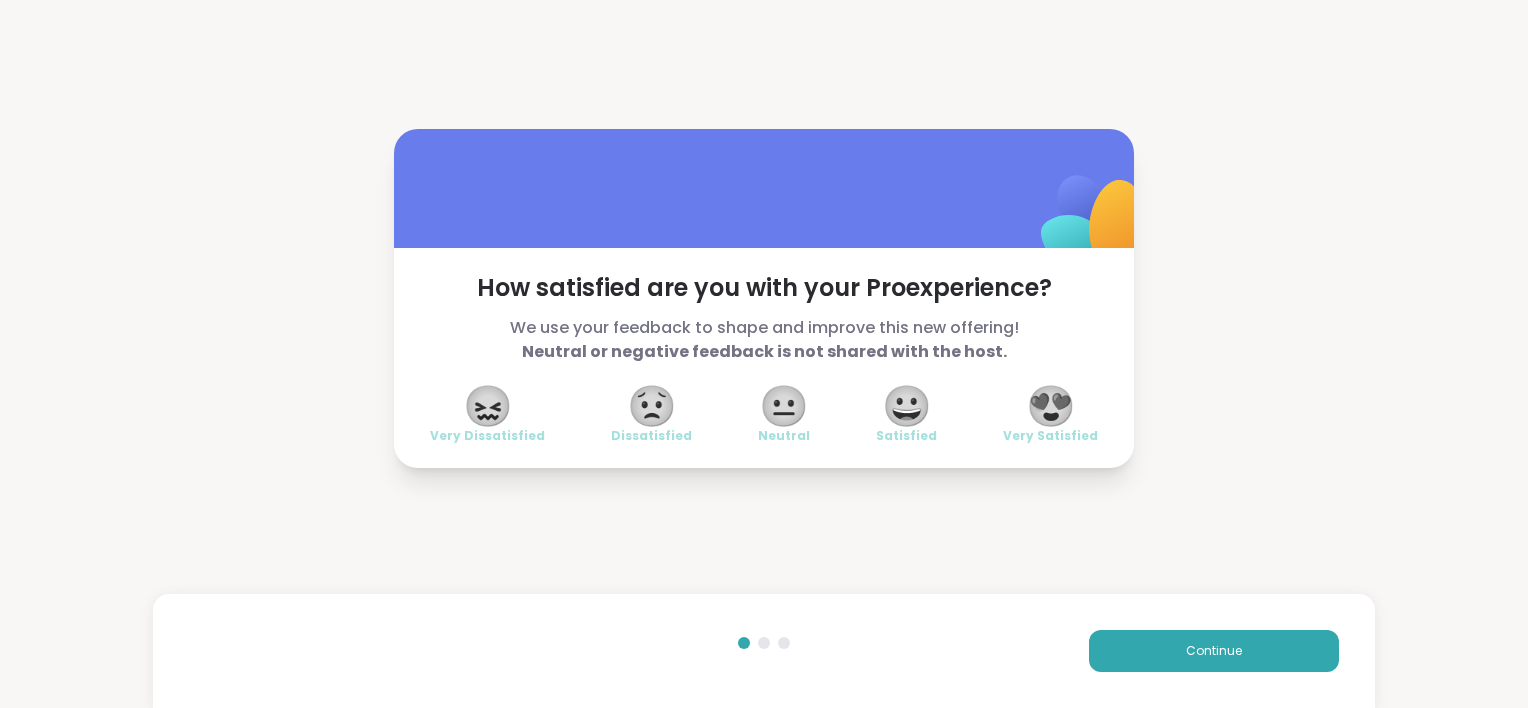 click on "😍" at bounding box center [1051, 406] 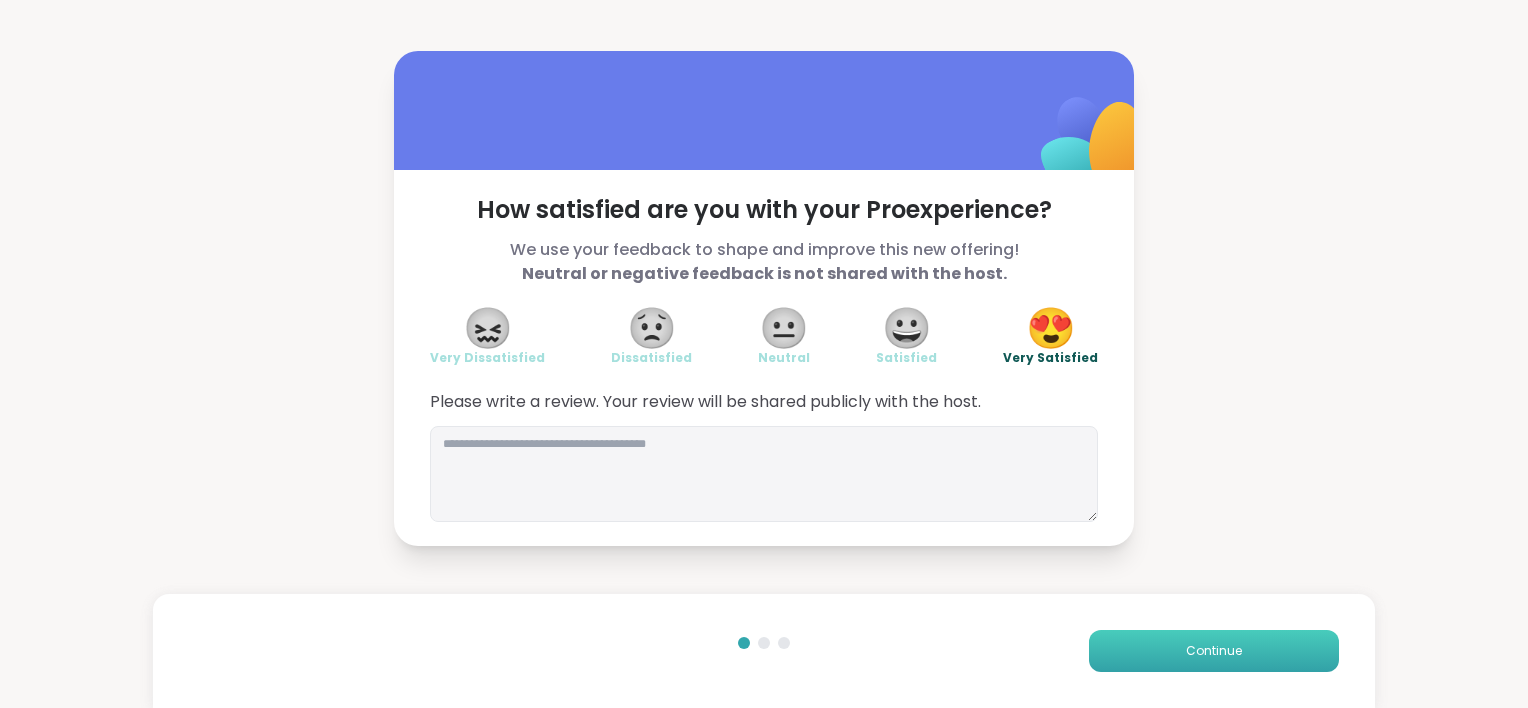 click on "Continue" at bounding box center (1214, 651) 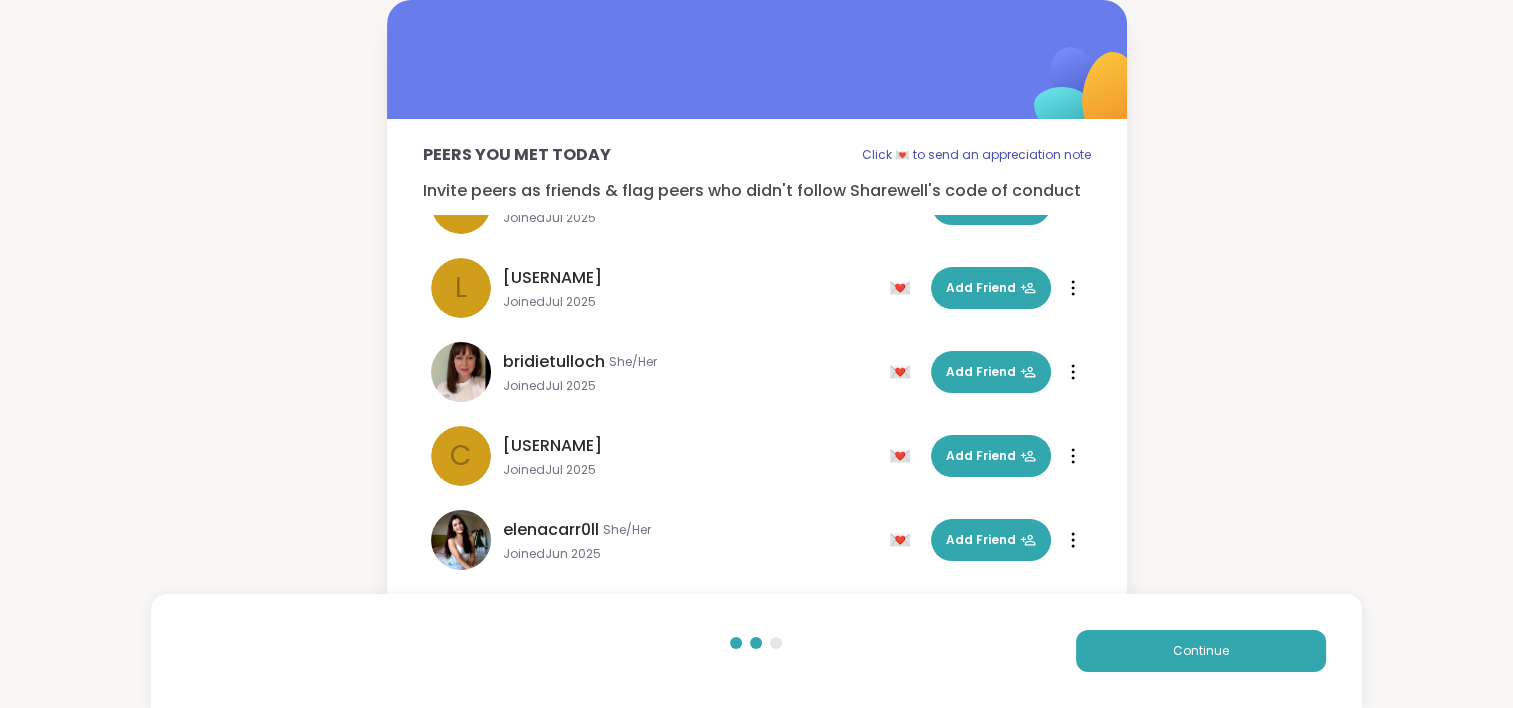 scroll, scrollTop: 480, scrollLeft: 0, axis: vertical 